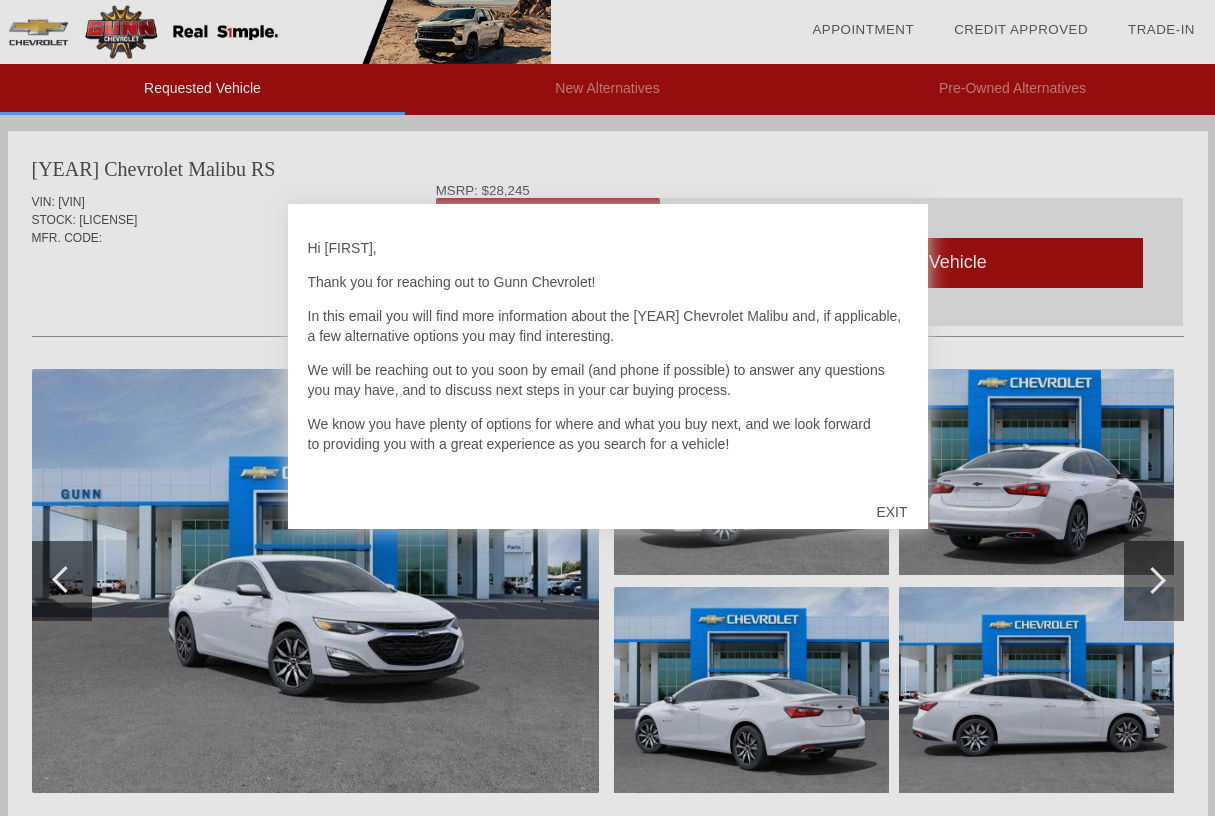 scroll, scrollTop: 0, scrollLeft: 0, axis: both 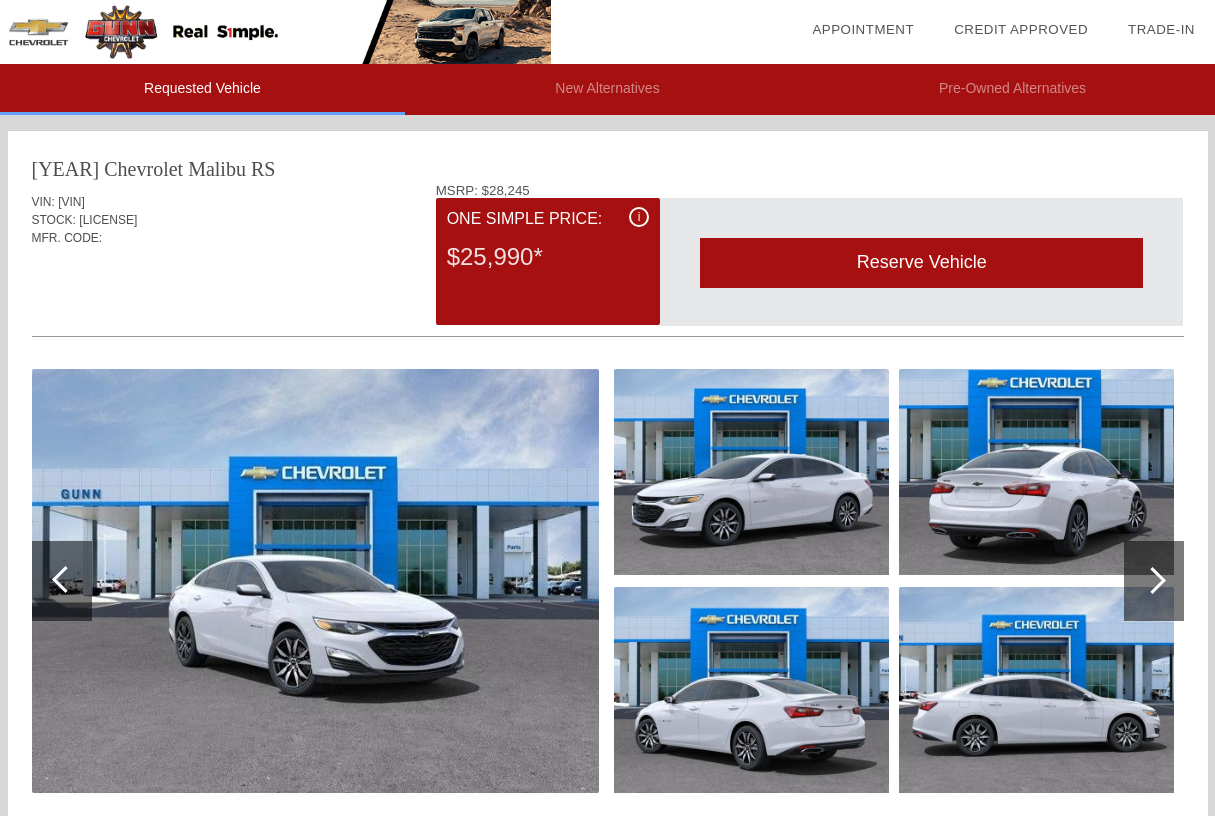 click at bounding box center (1152, 580) 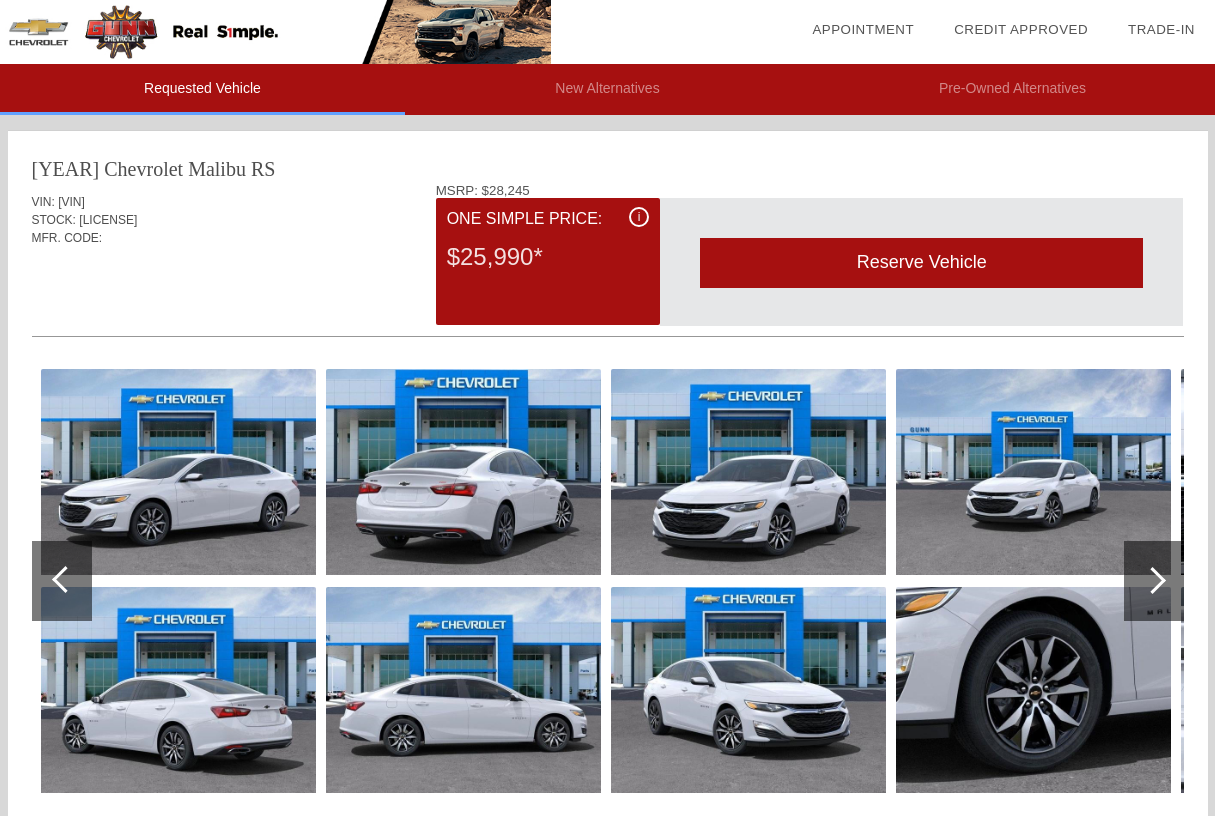 click at bounding box center (1152, 580) 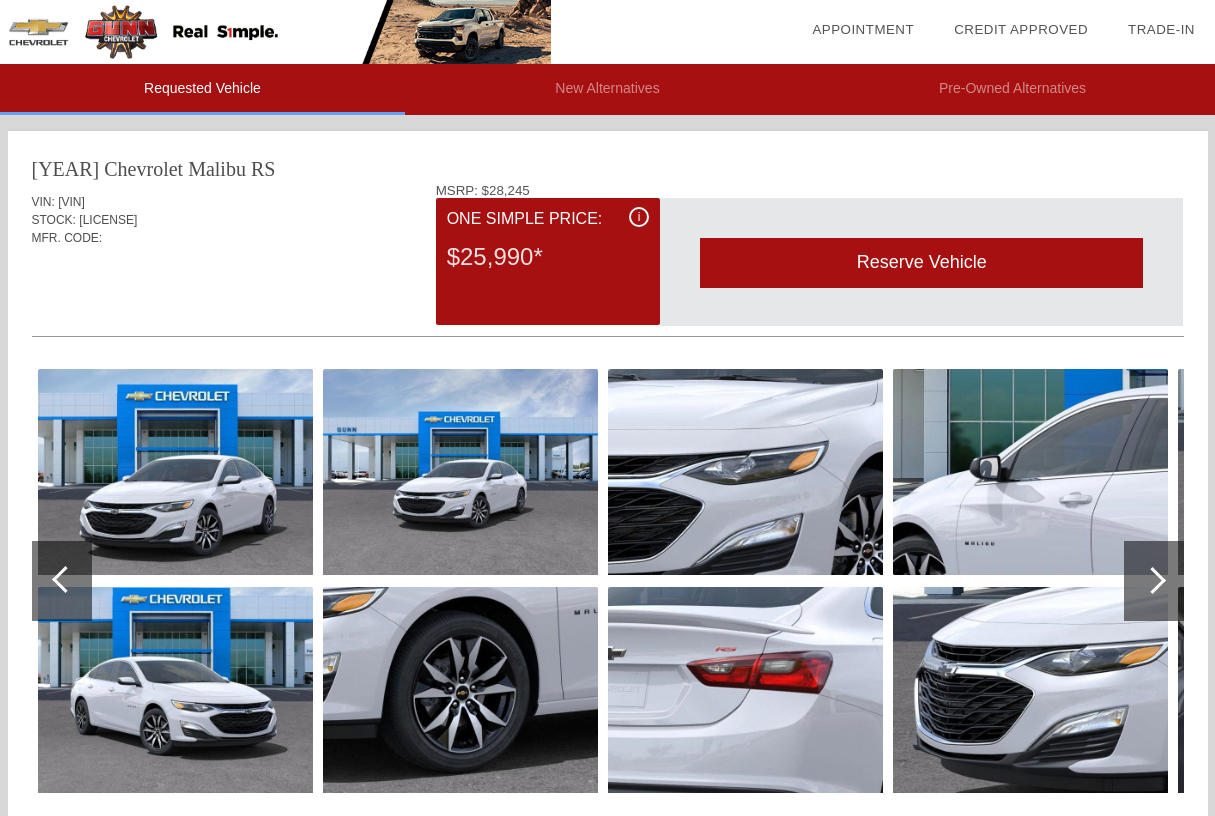 click at bounding box center (1152, 580) 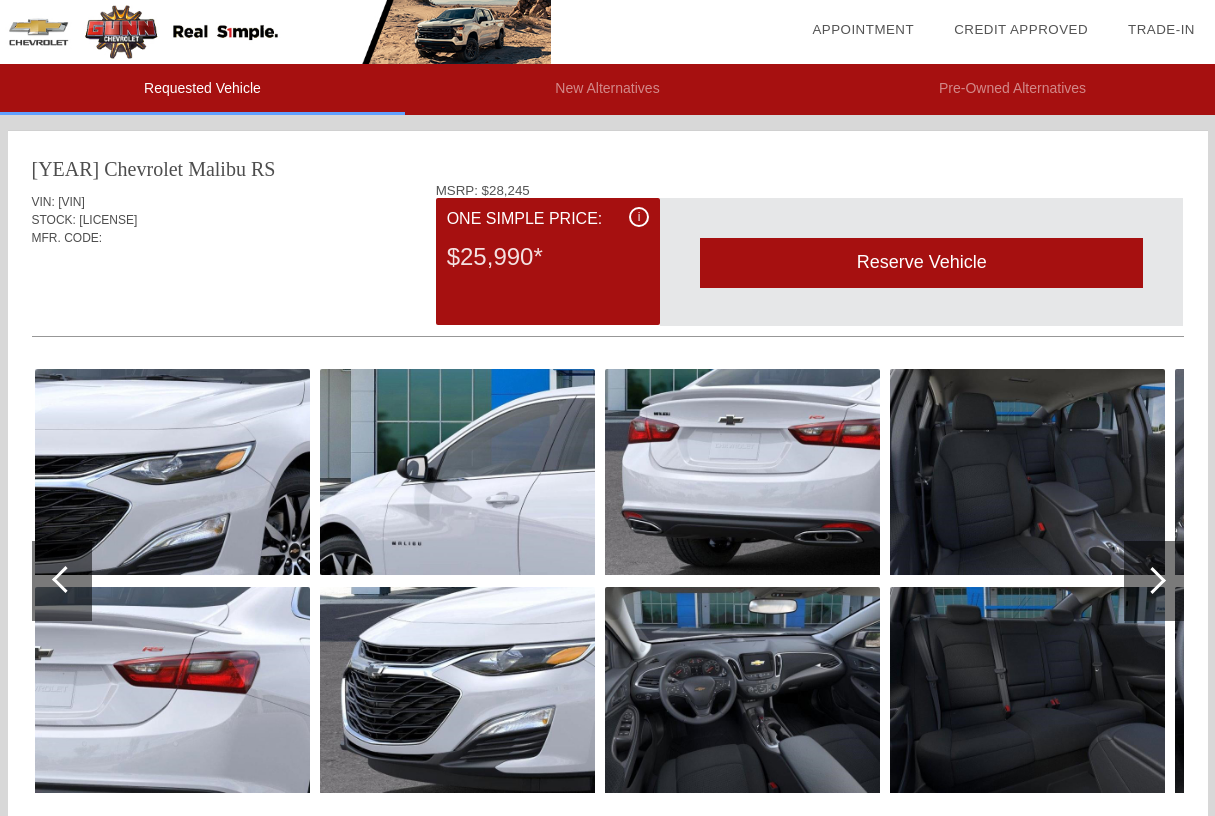 click at bounding box center [1152, 580] 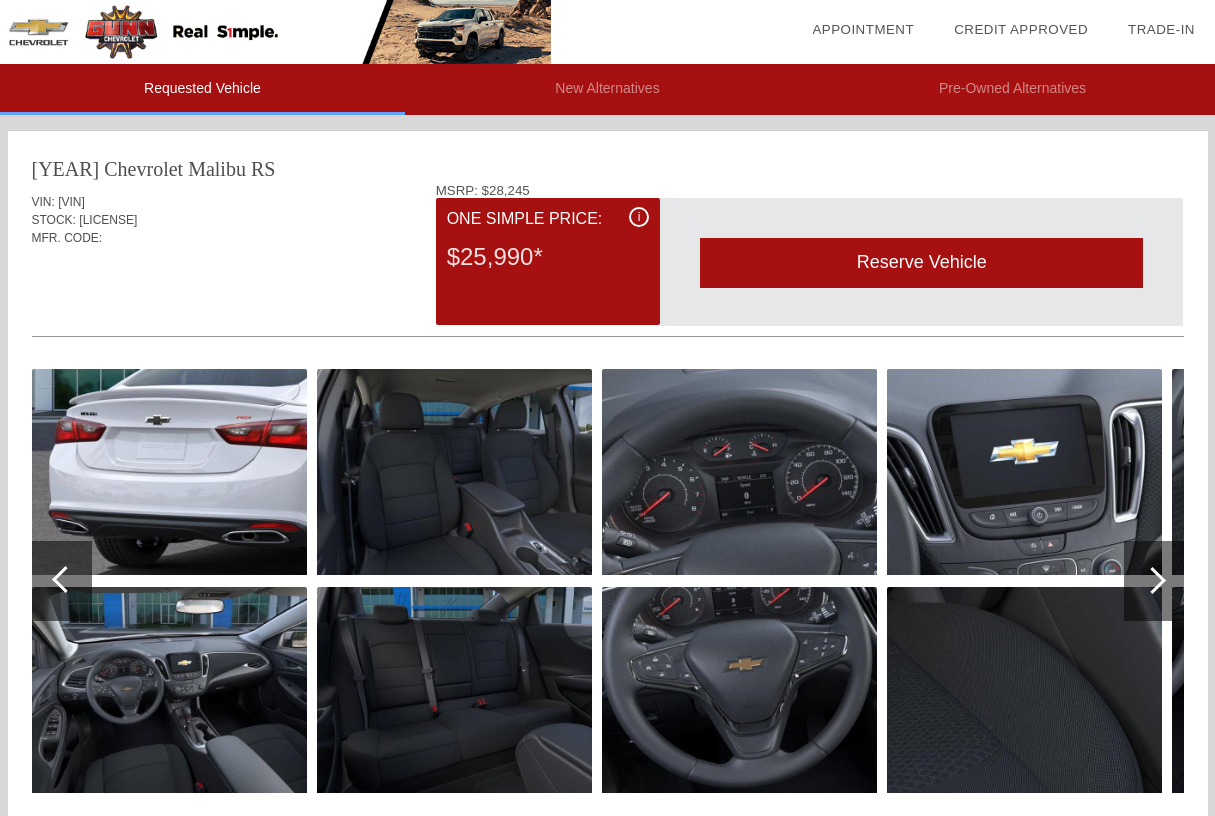 click at bounding box center (739, 472) 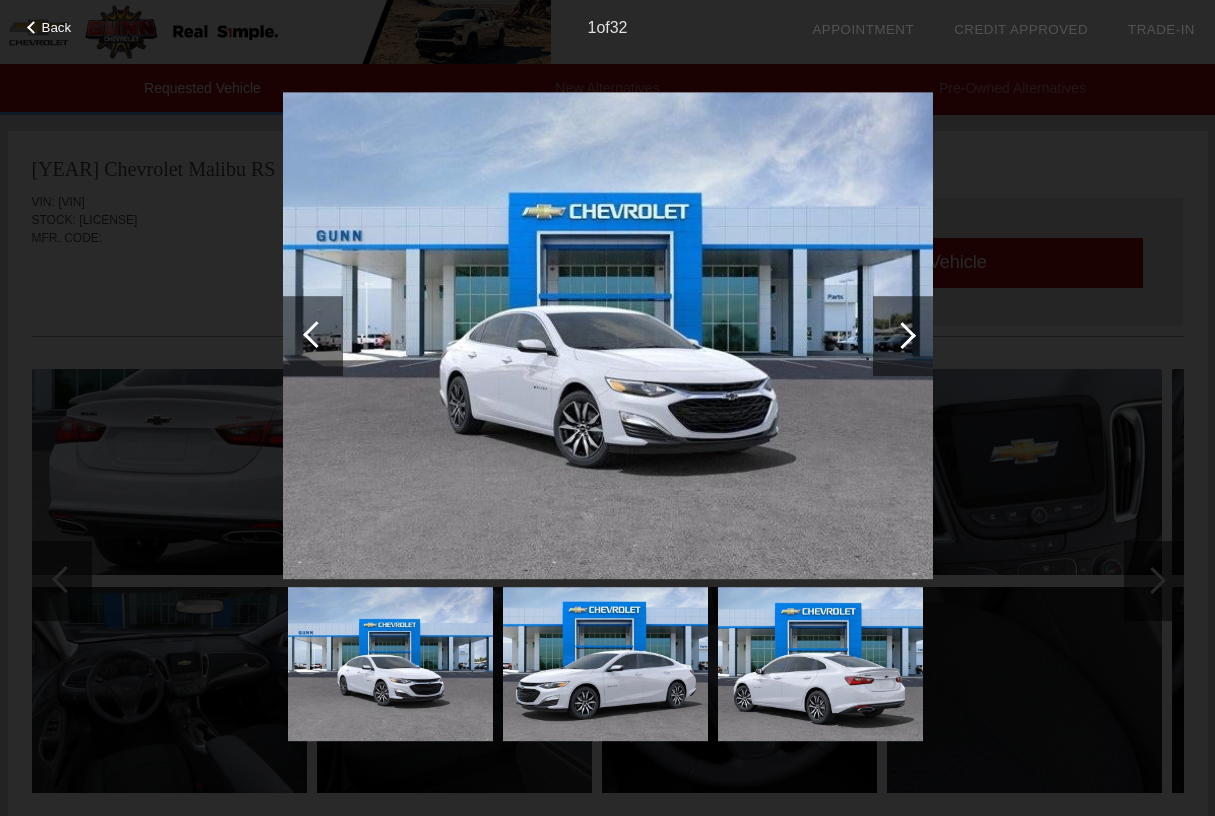 click at bounding box center [902, 335] 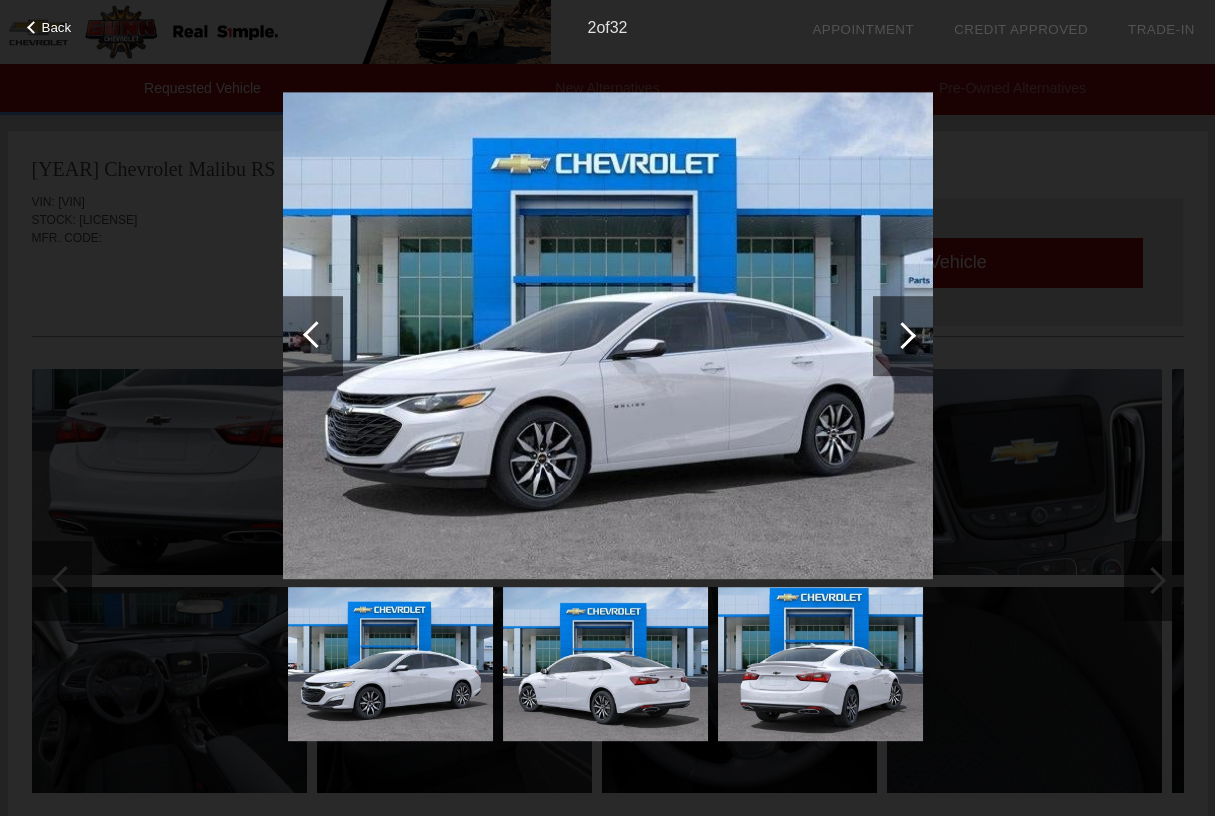 click at bounding box center [902, 335] 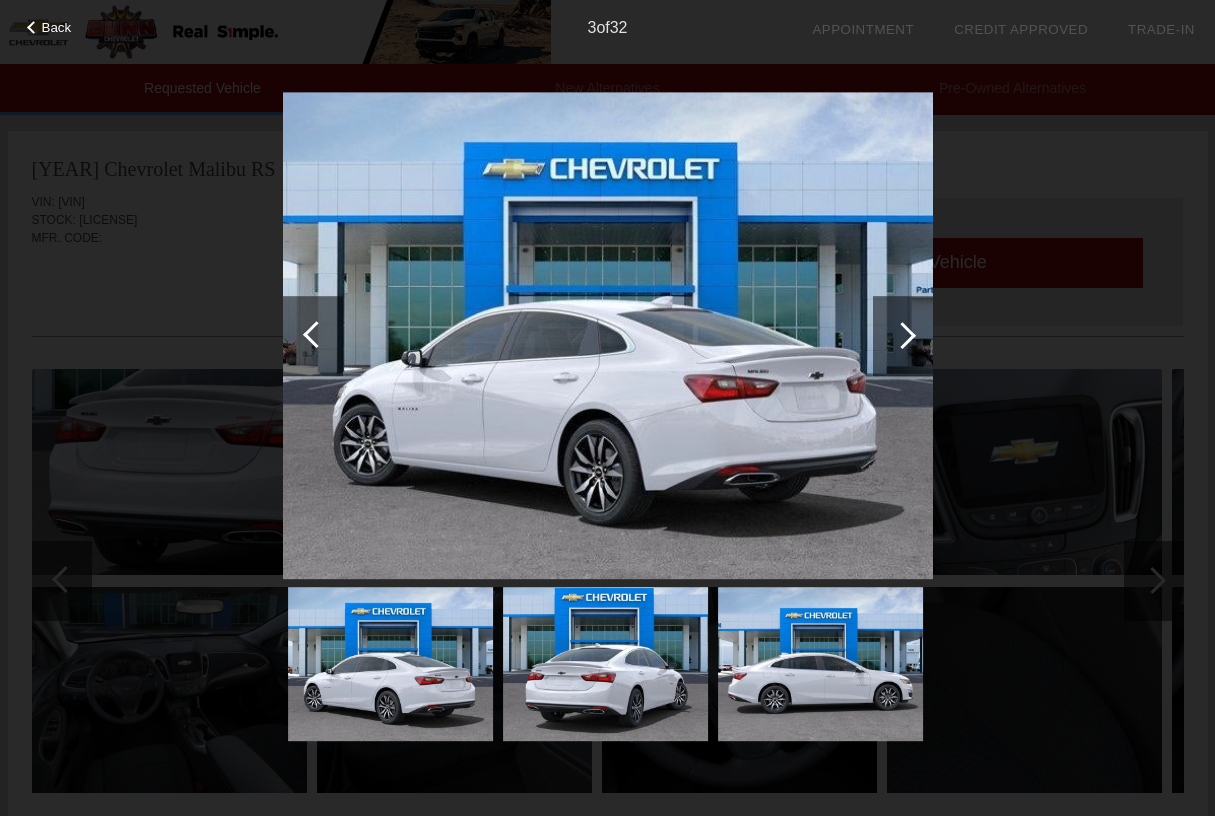 click at bounding box center [902, 335] 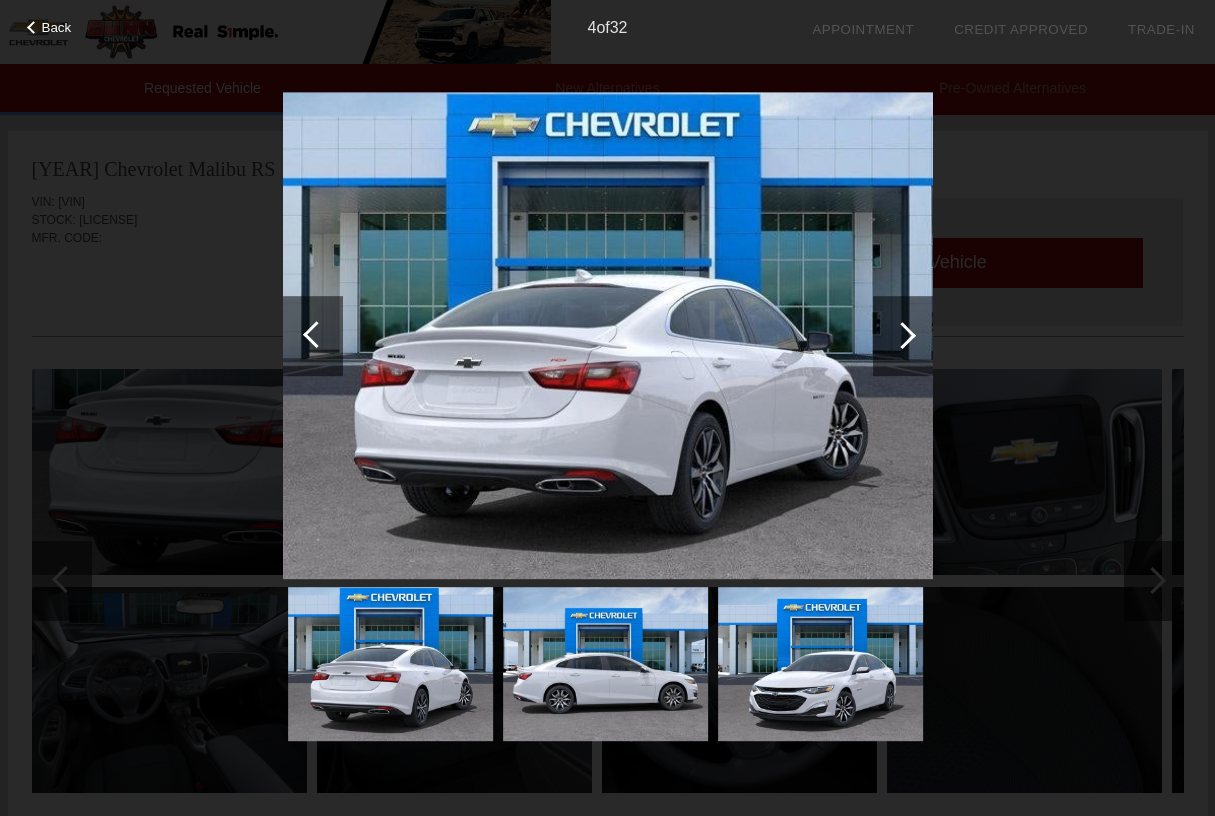 click at bounding box center (902, 335) 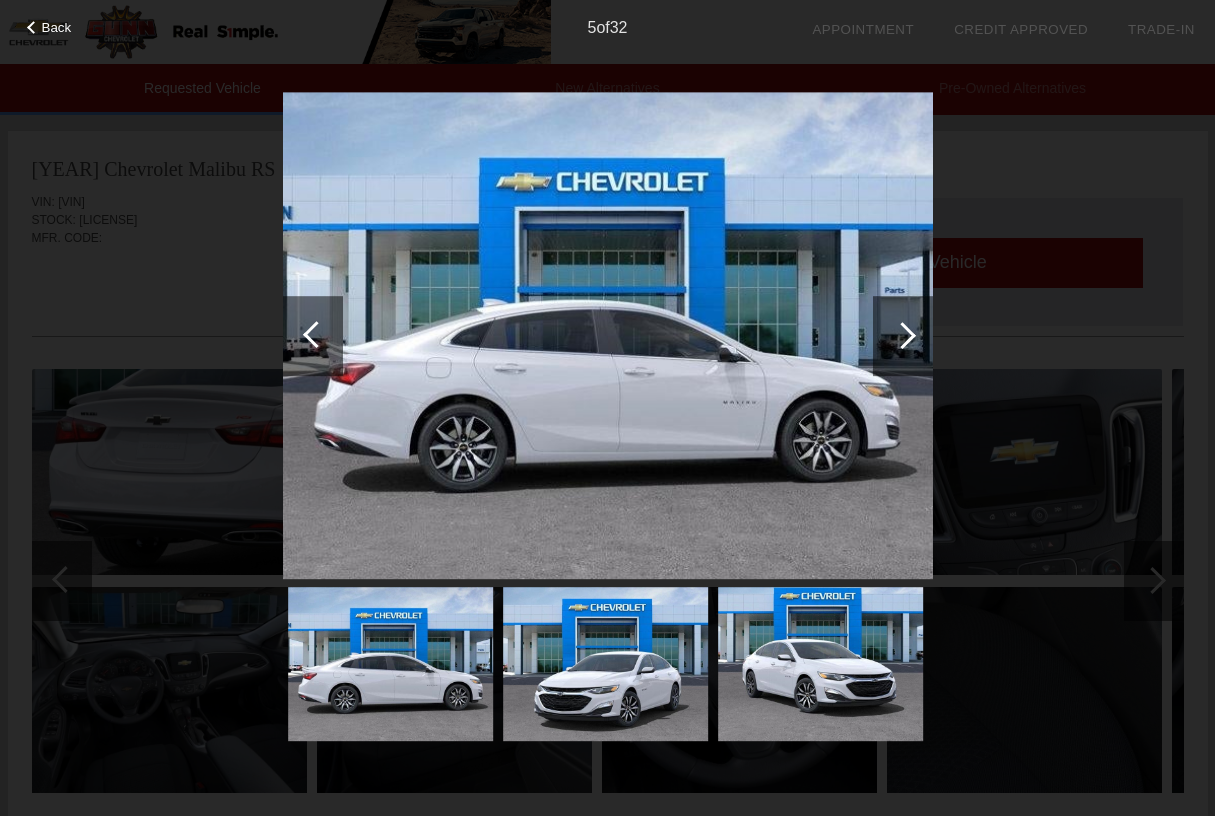click at bounding box center [902, 335] 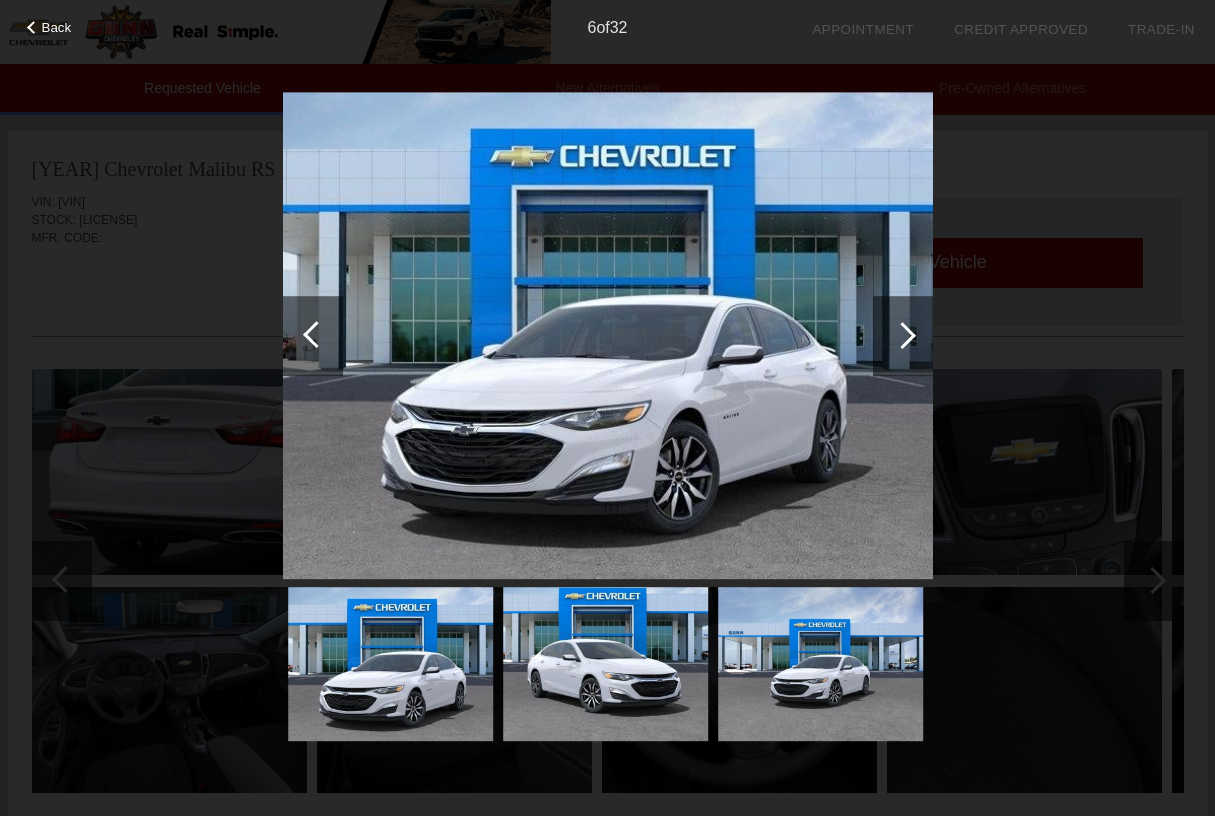 click at bounding box center [902, 335] 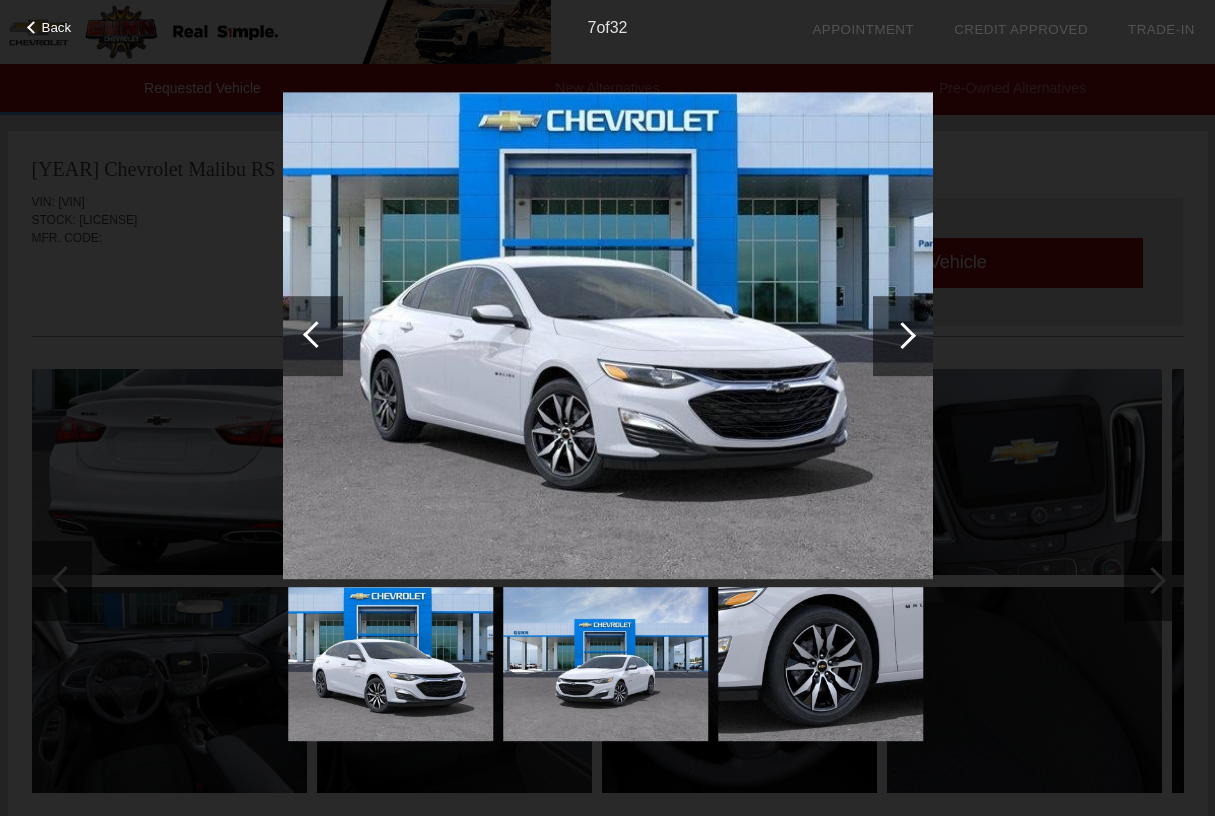 click at bounding box center (902, 335) 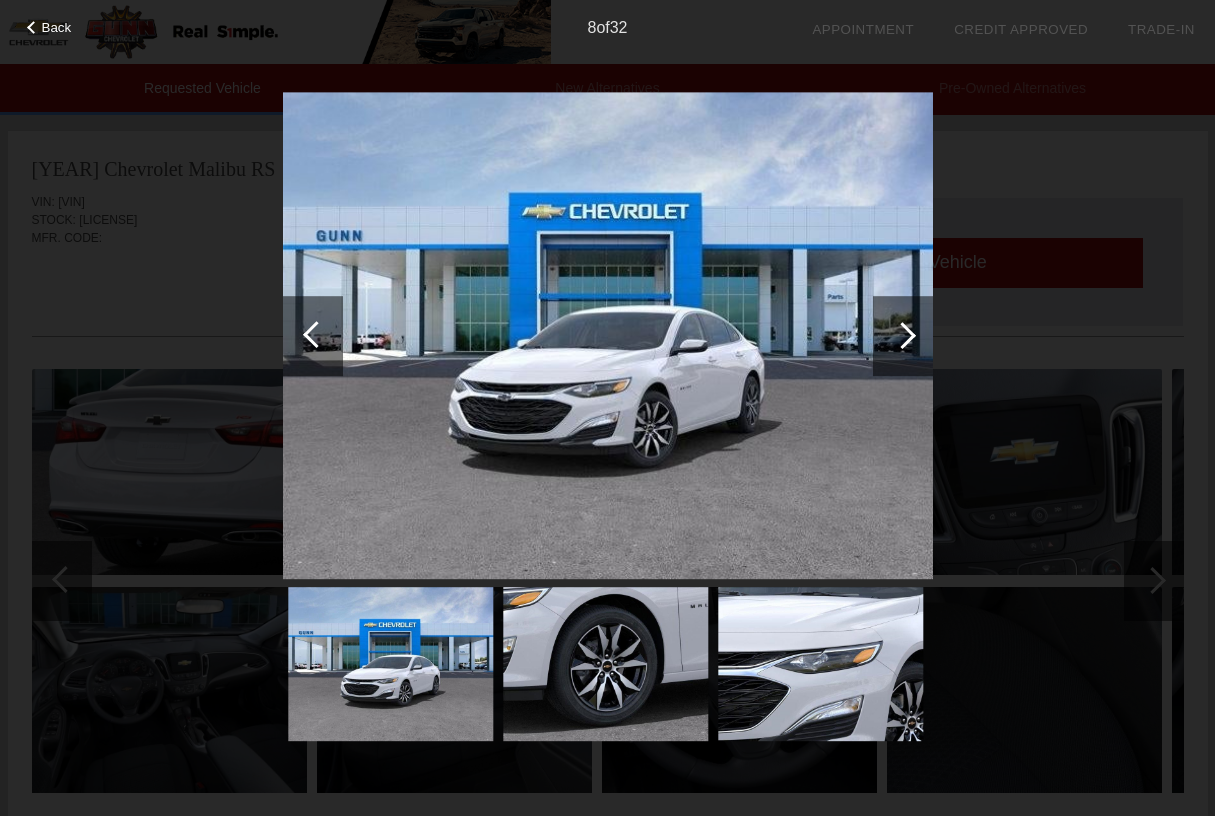 click at bounding box center (902, 335) 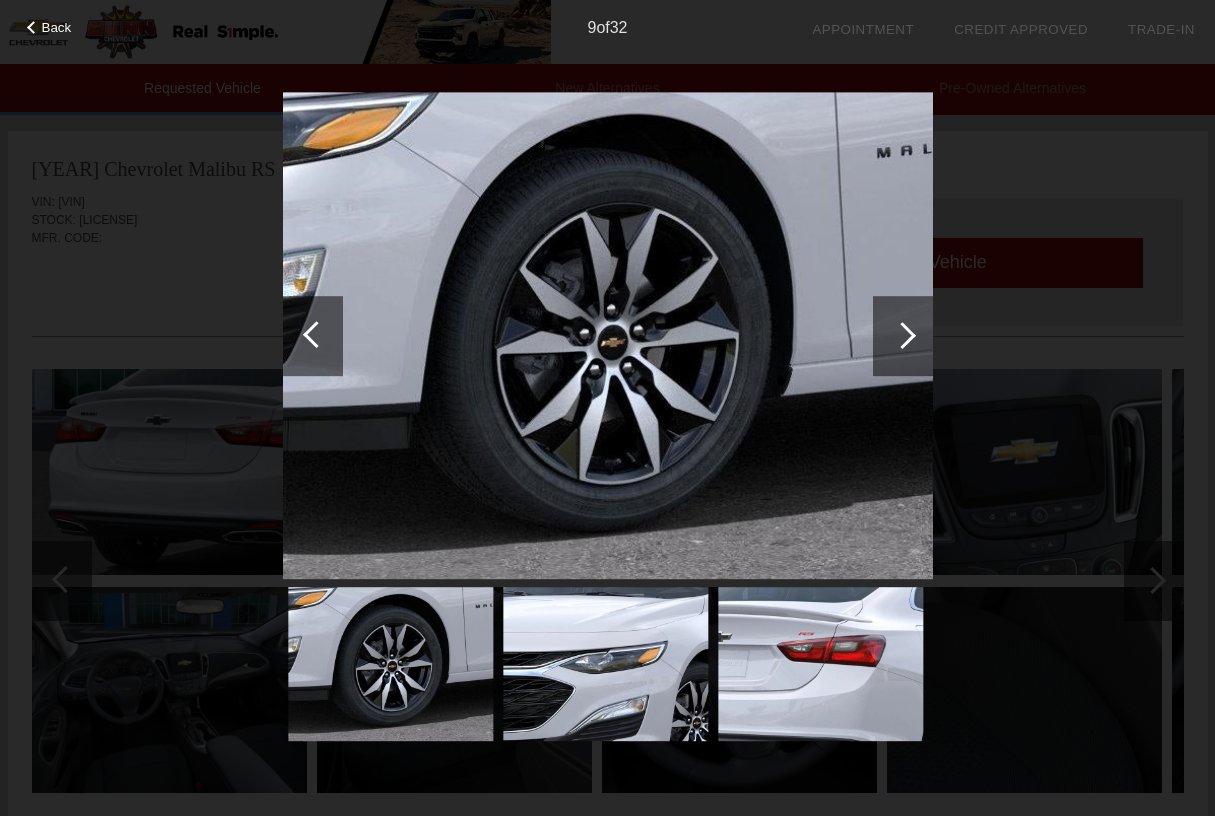 click at bounding box center (902, 335) 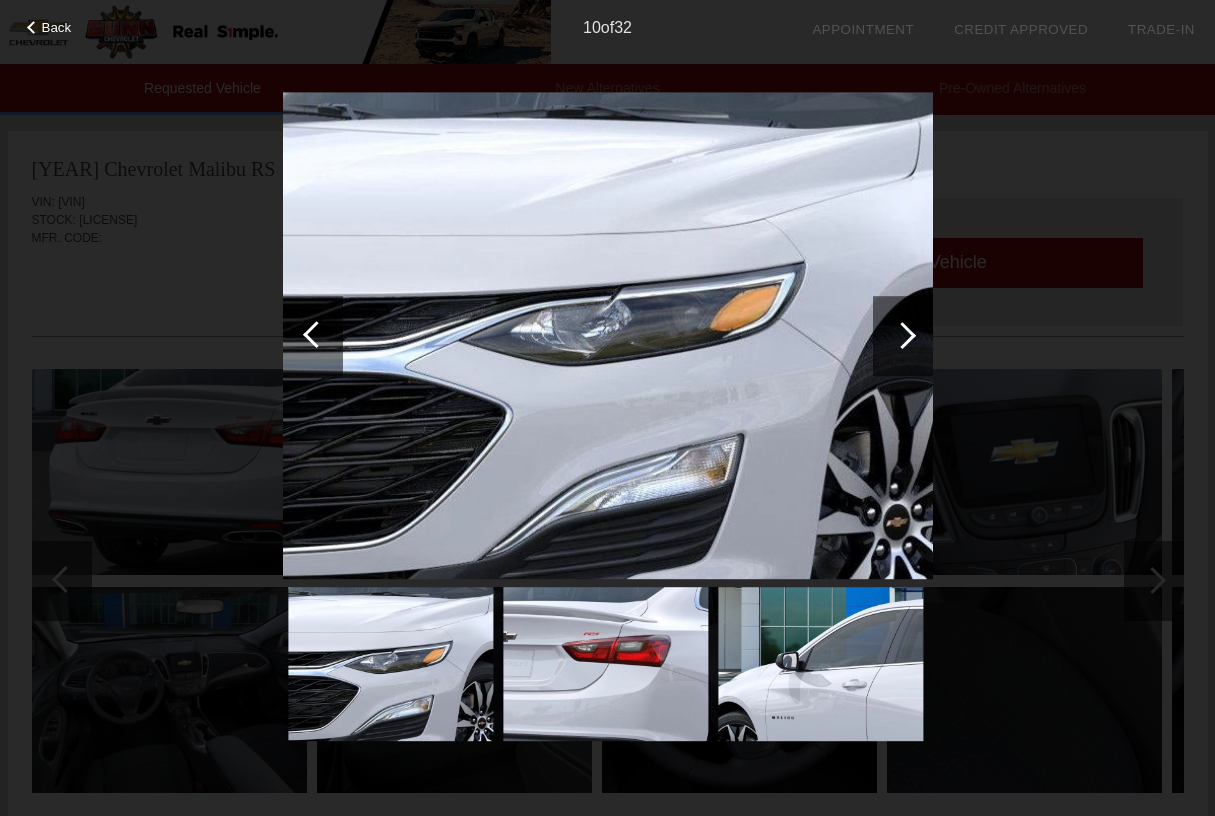 click at bounding box center [902, 335] 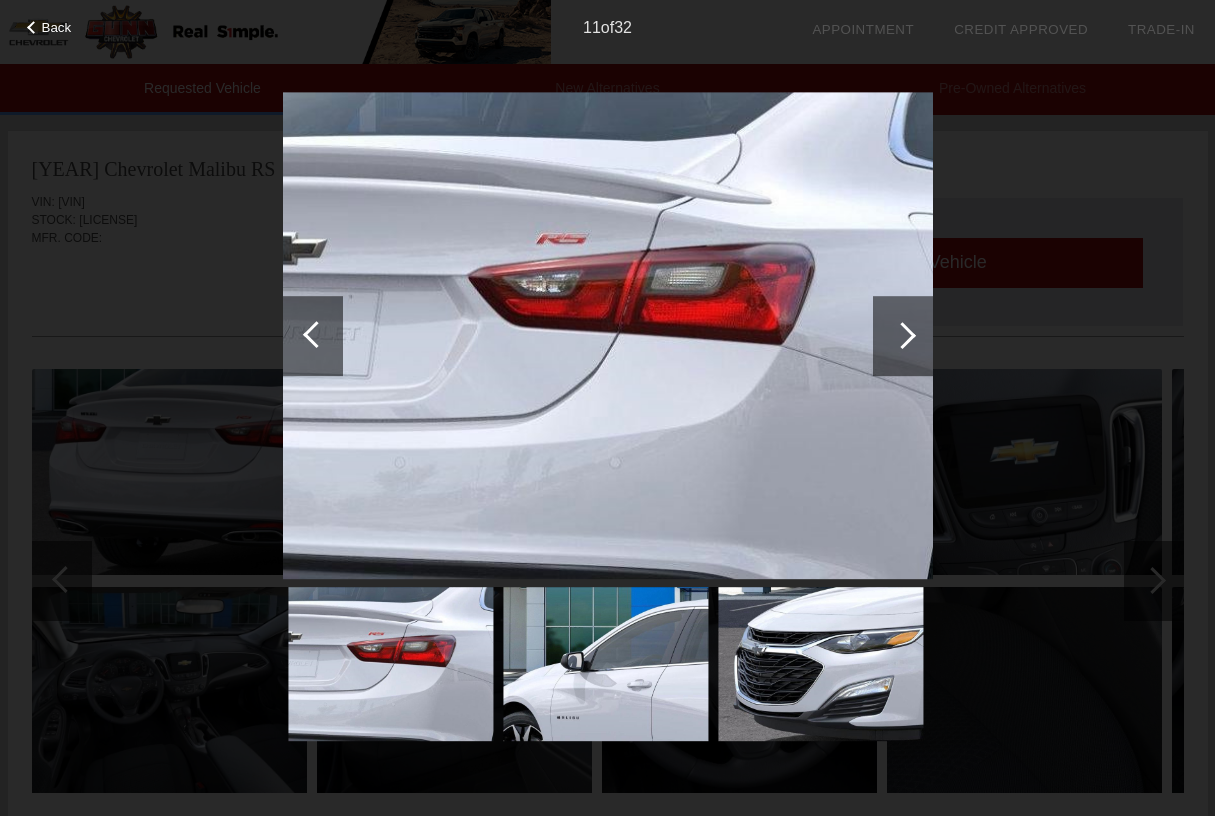 click at bounding box center [902, 335] 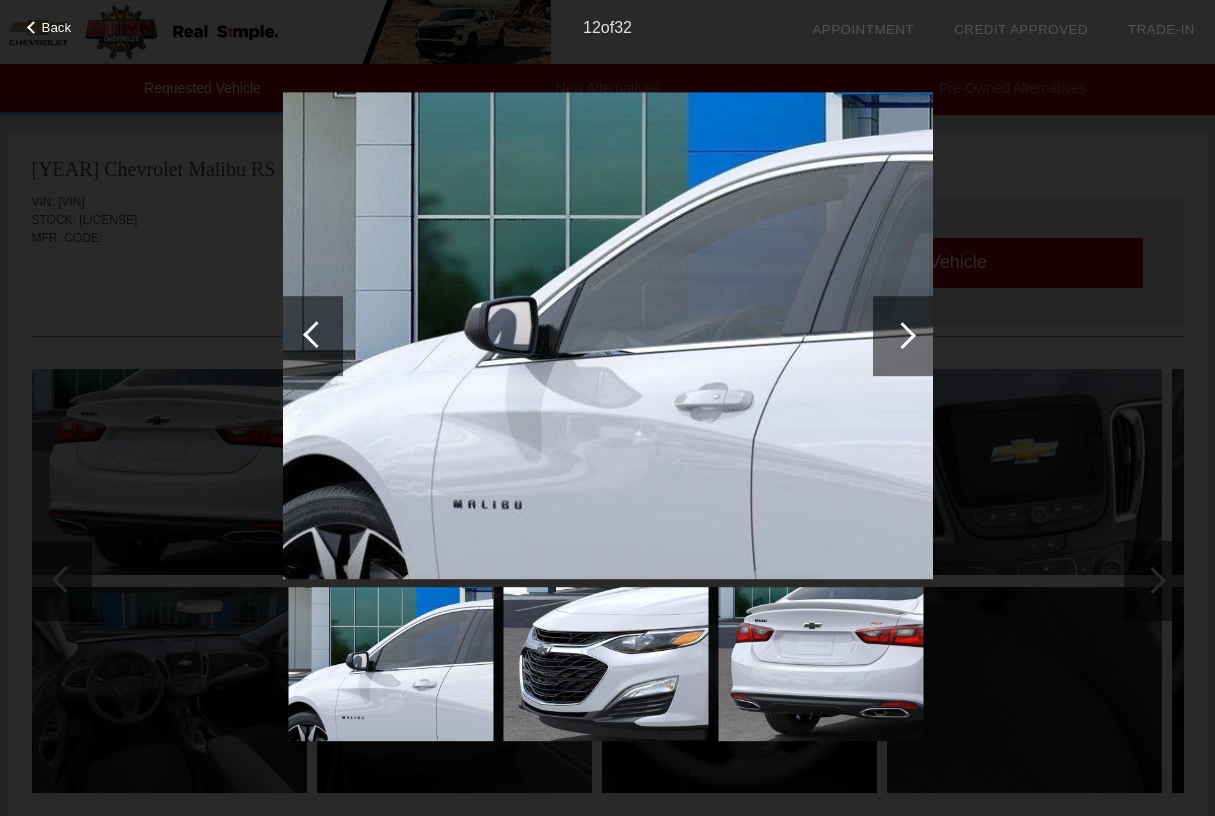 click at bounding box center (902, 335) 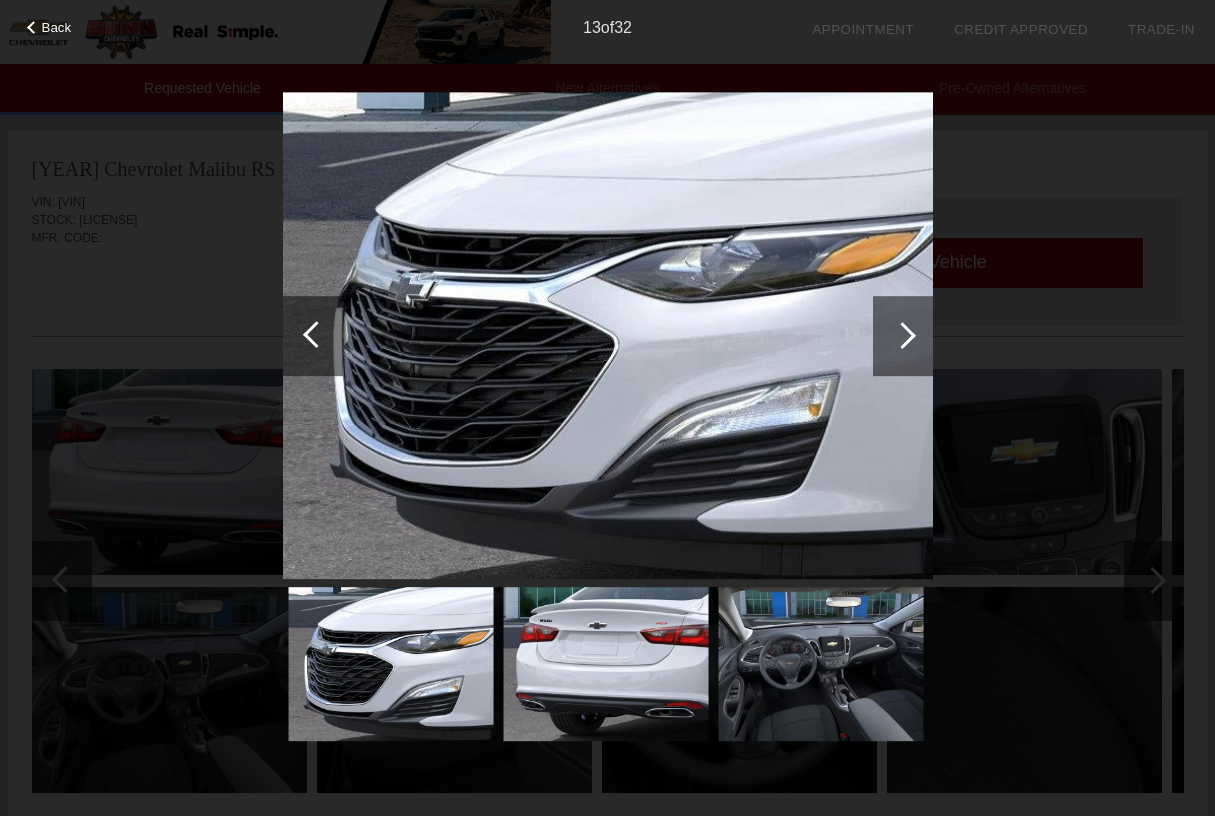 click at bounding box center (902, 335) 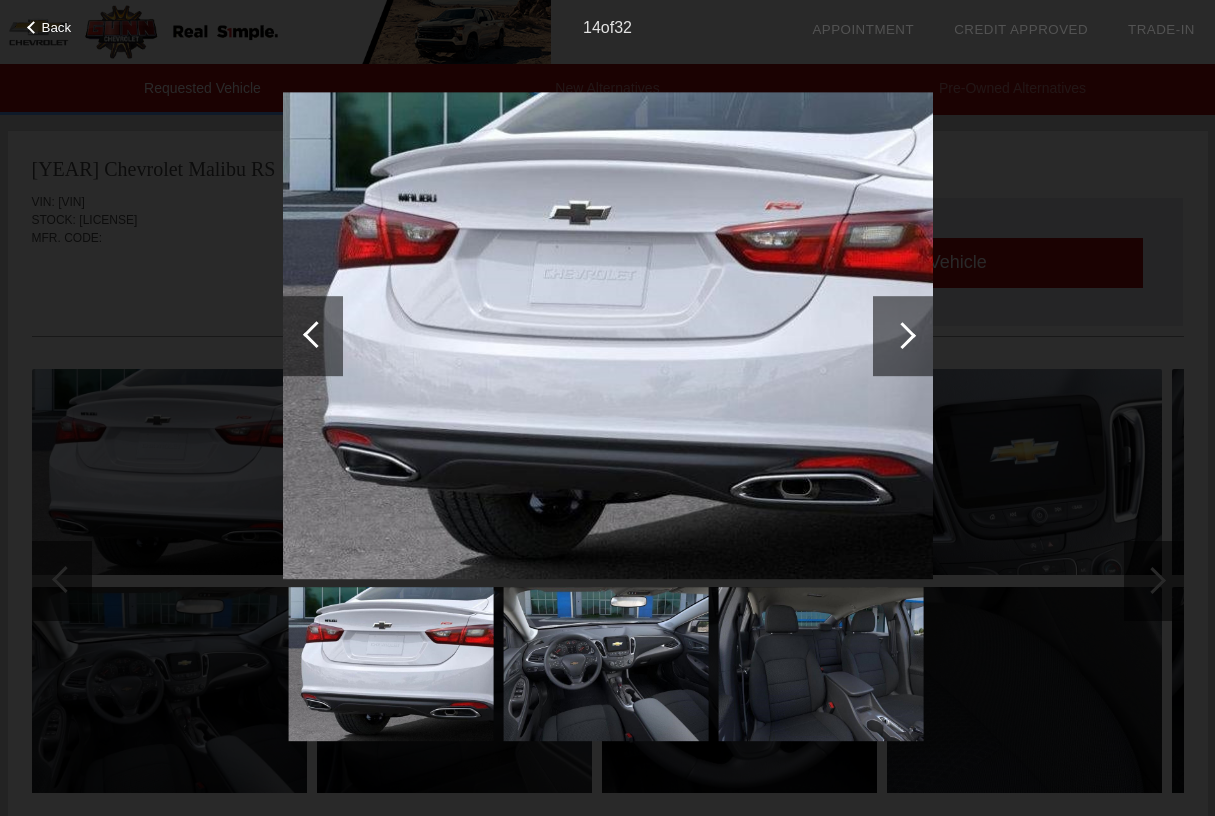 click at bounding box center [902, 335] 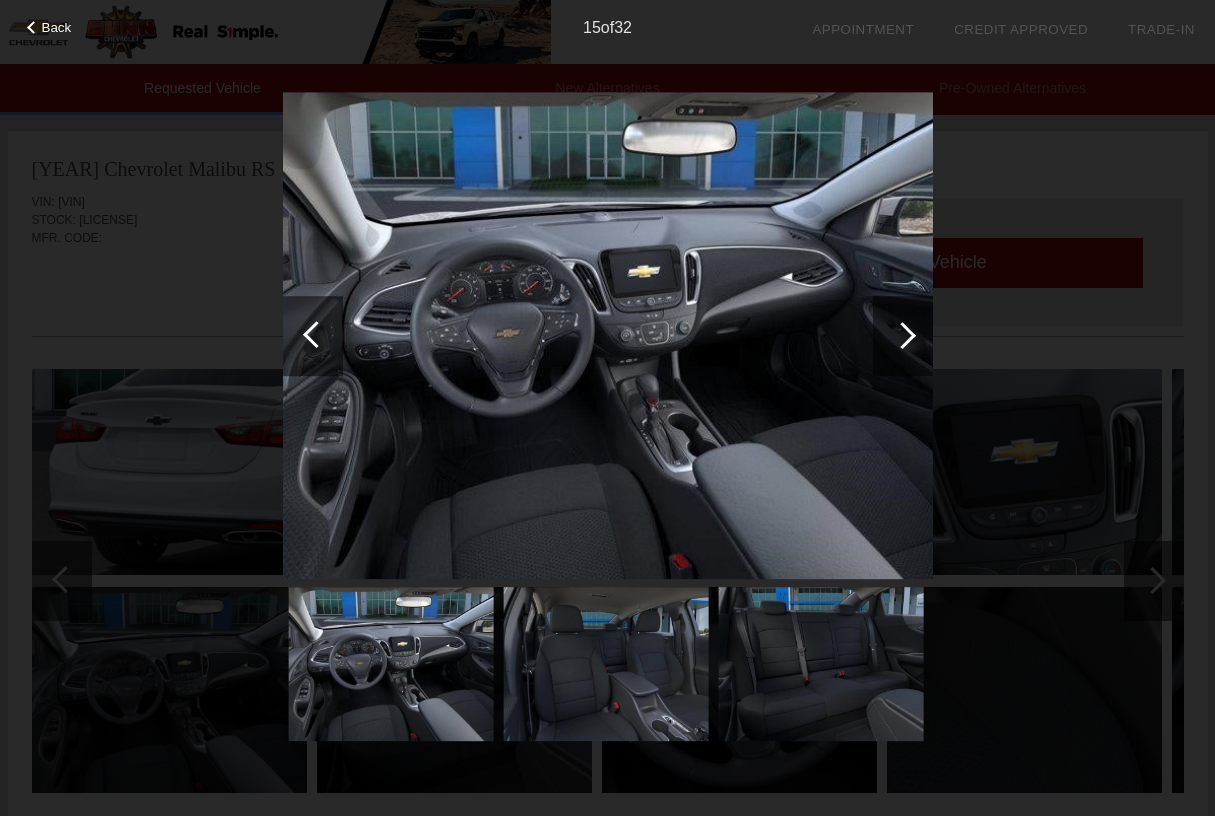 click at bounding box center [902, 335] 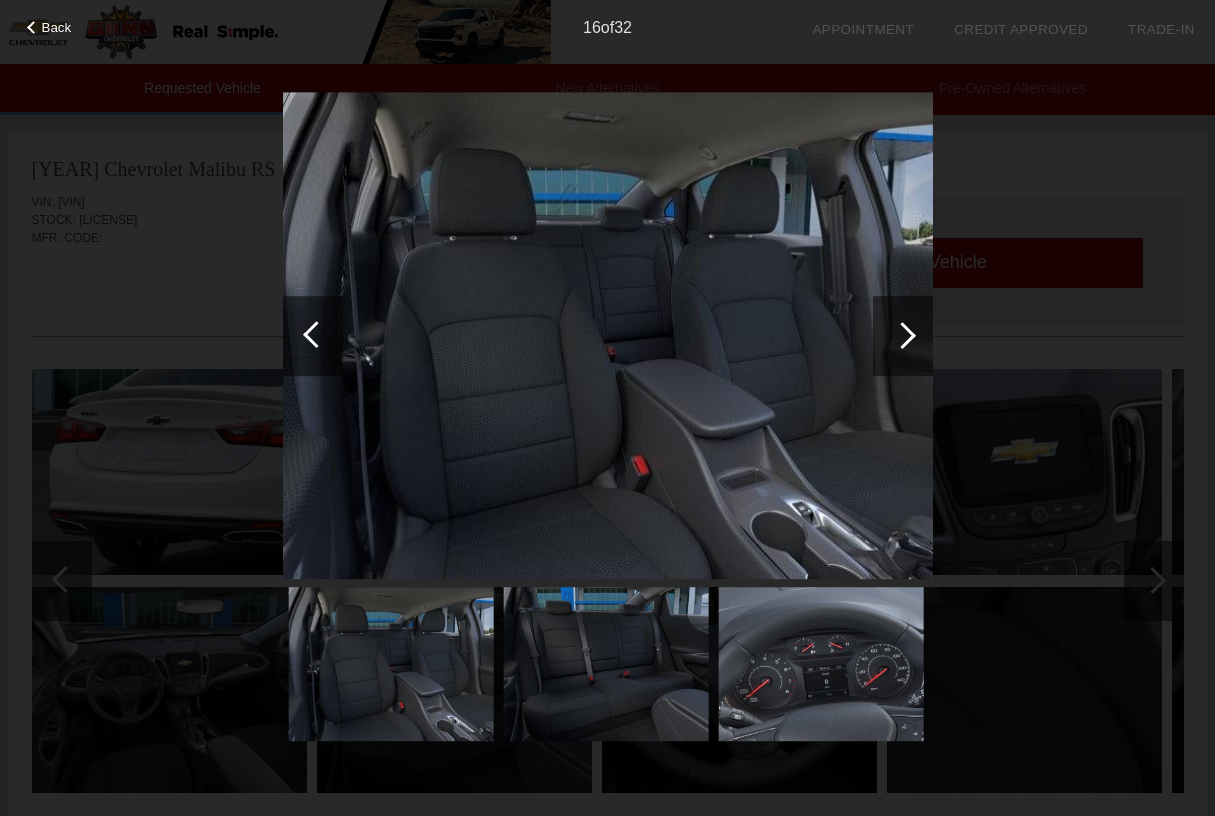 click at bounding box center (902, 335) 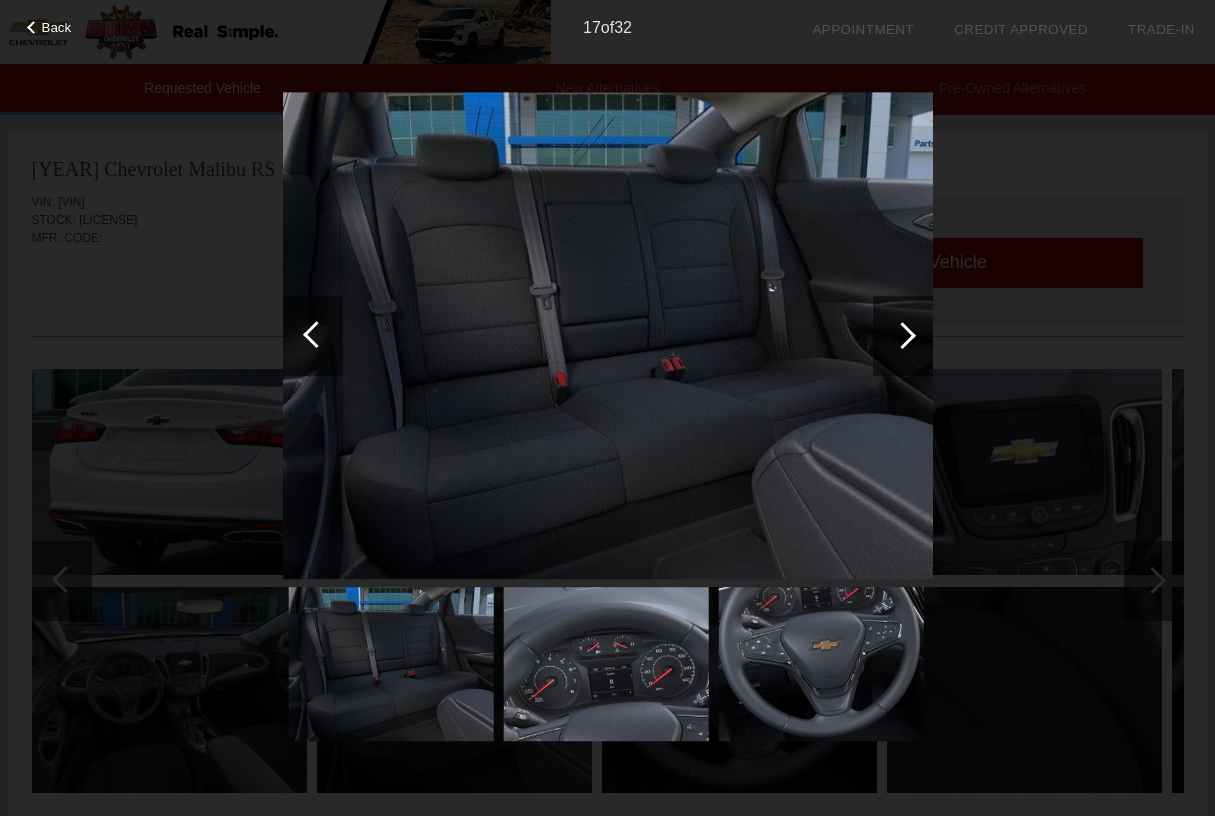 click at bounding box center [902, 335] 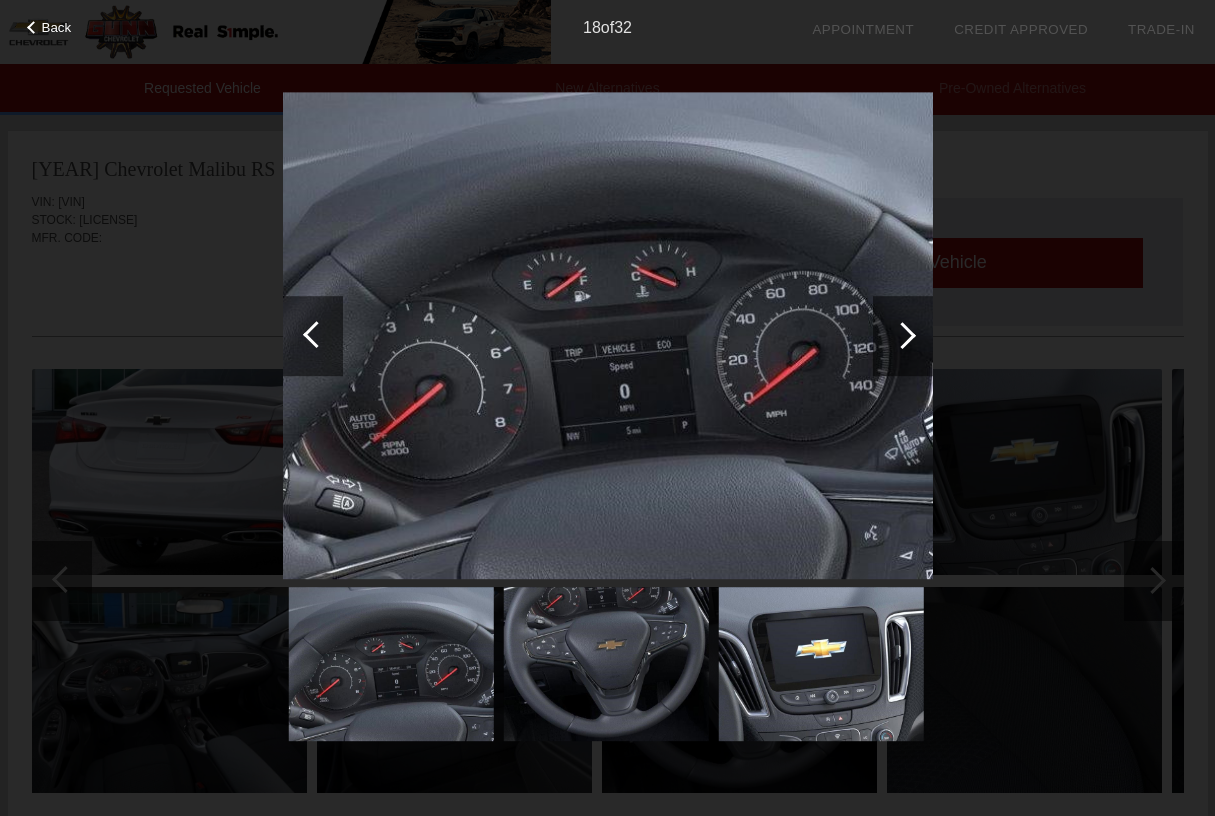 click at bounding box center (902, 335) 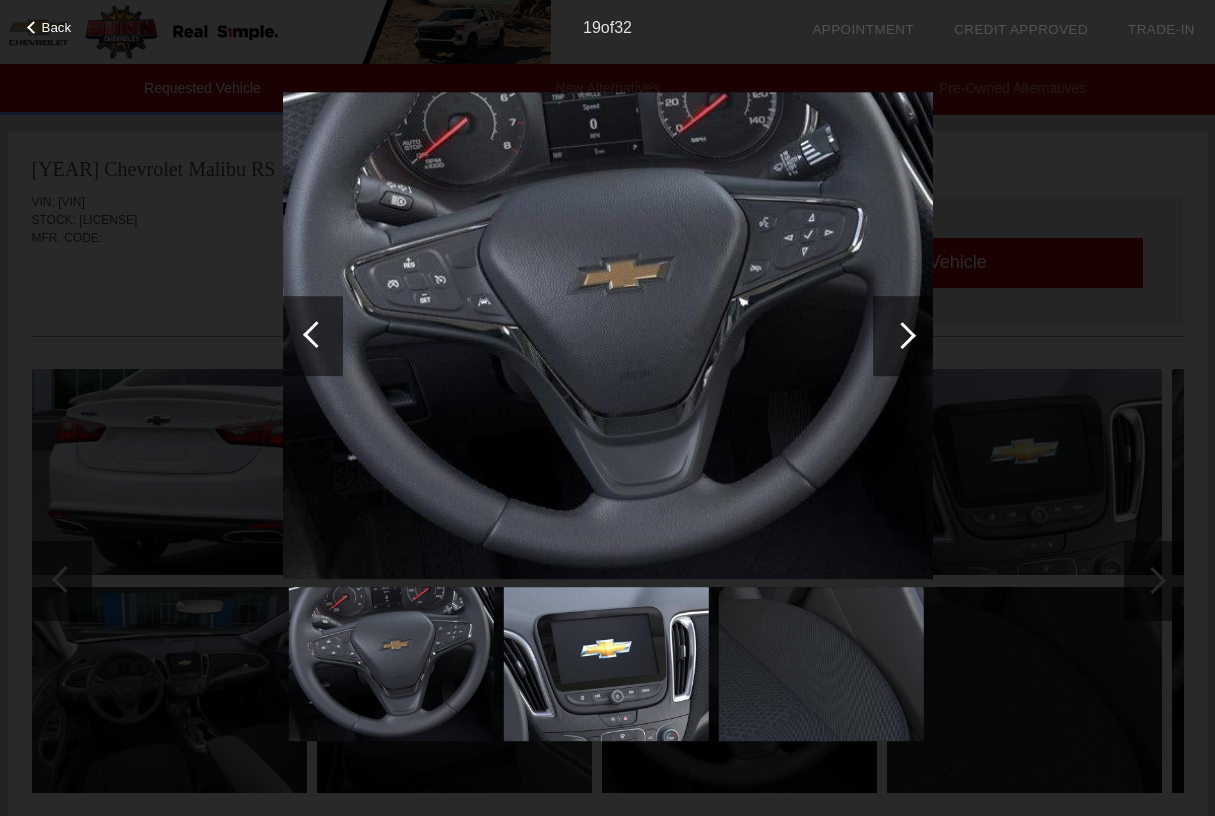 click at bounding box center [902, 335] 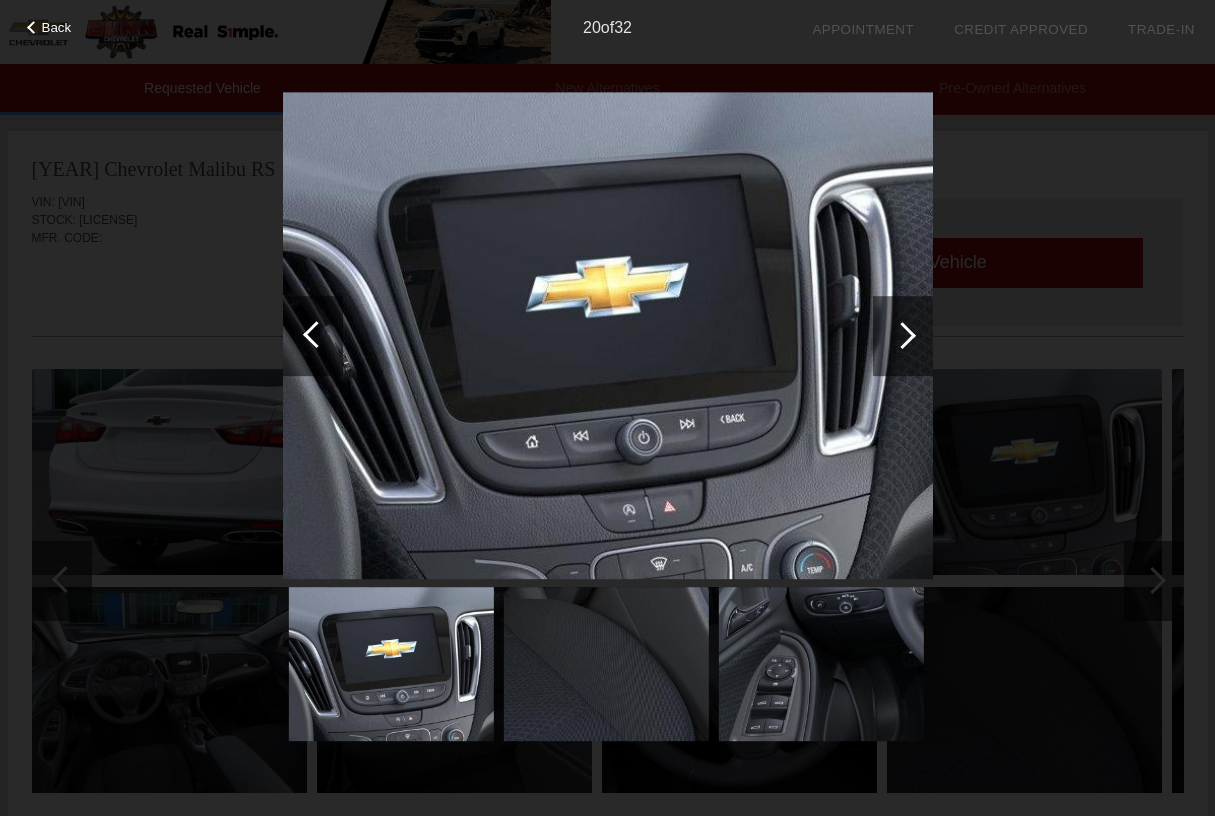 click at bounding box center [902, 335] 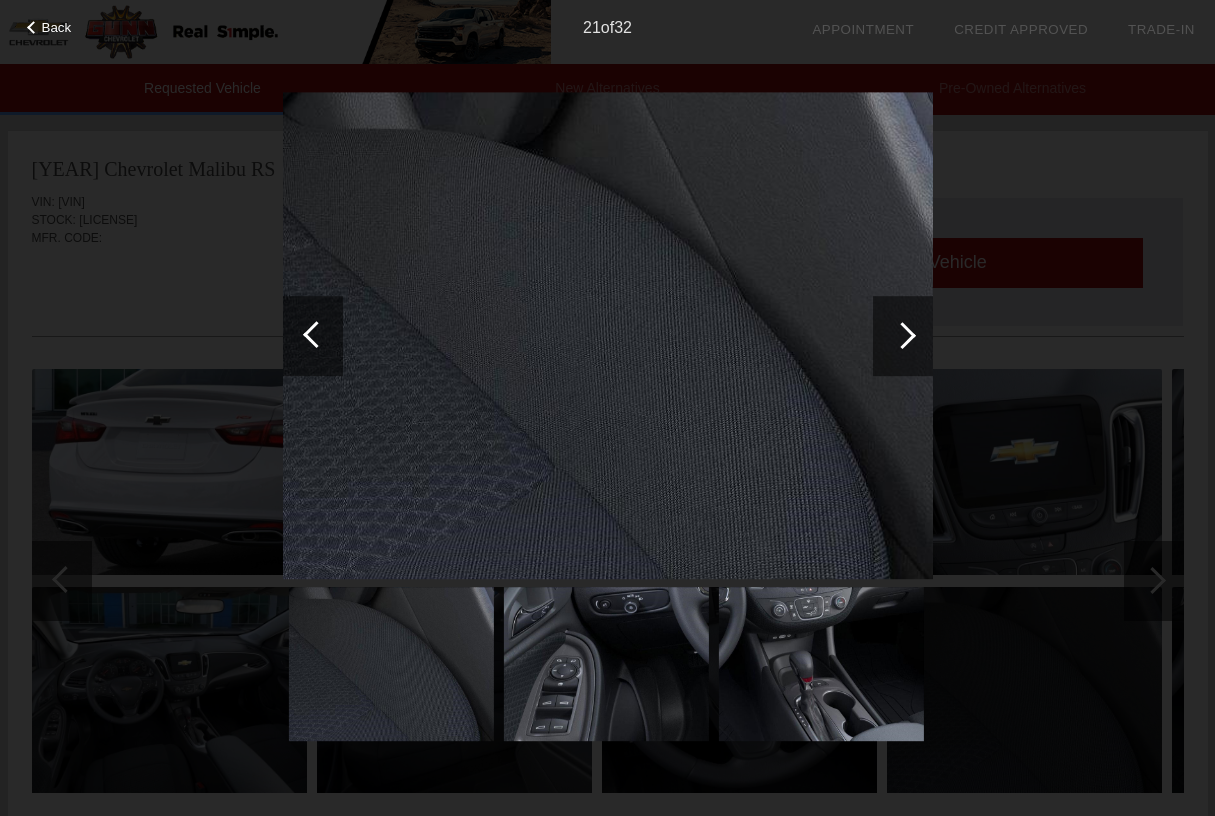 click at bounding box center [902, 335] 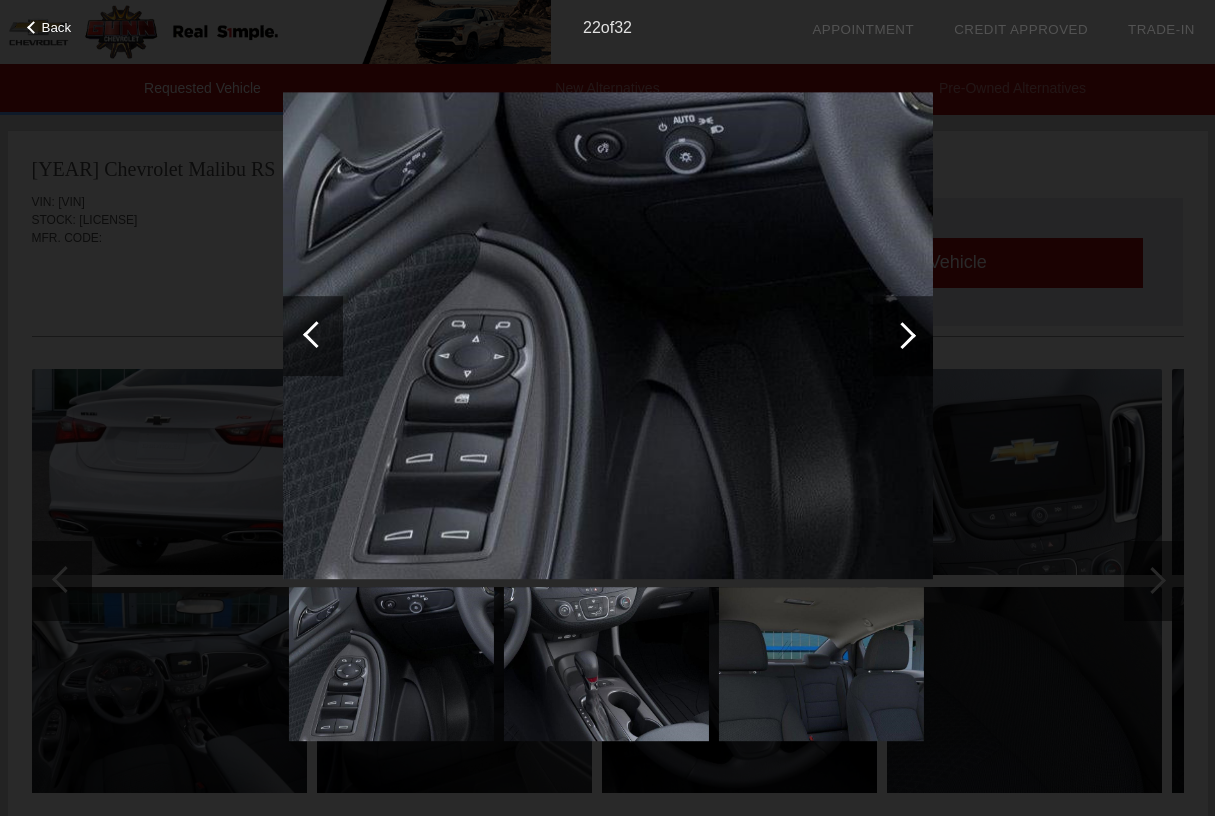 click at bounding box center [902, 335] 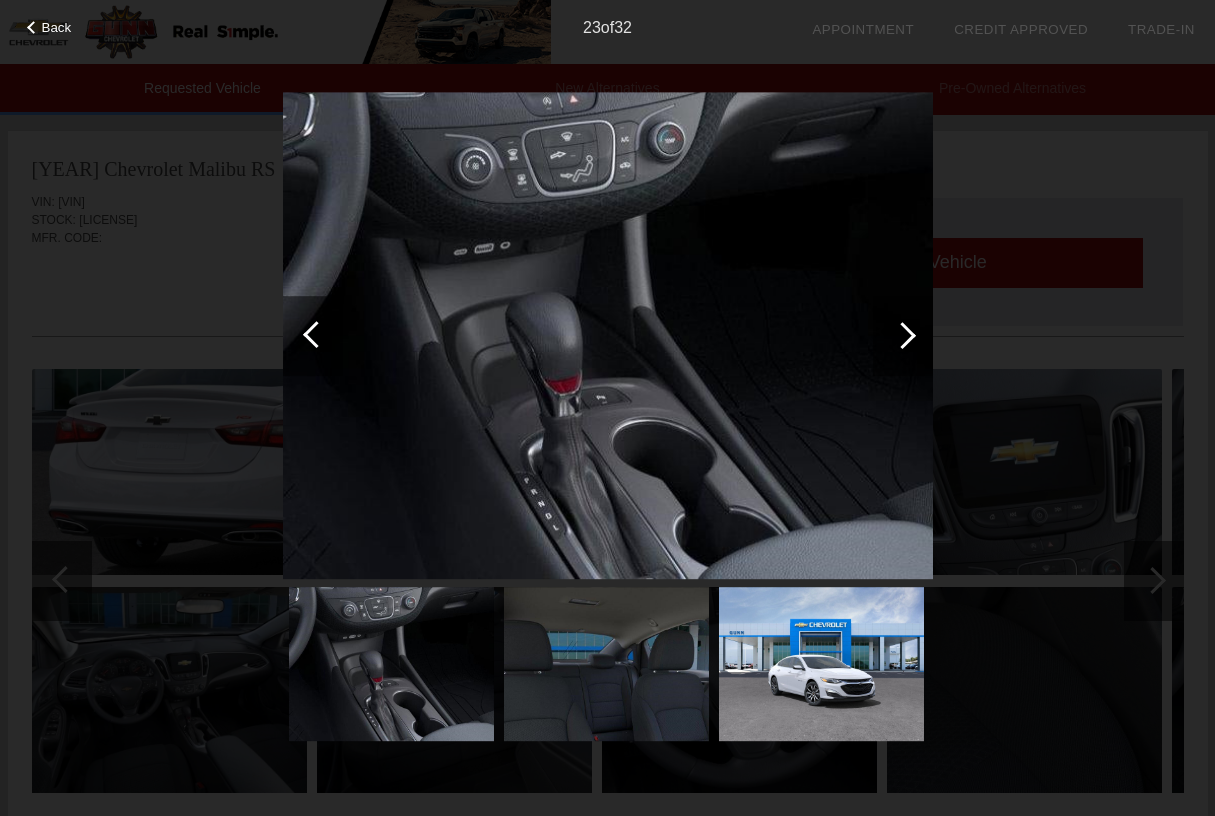 click at bounding box center [902, 335] 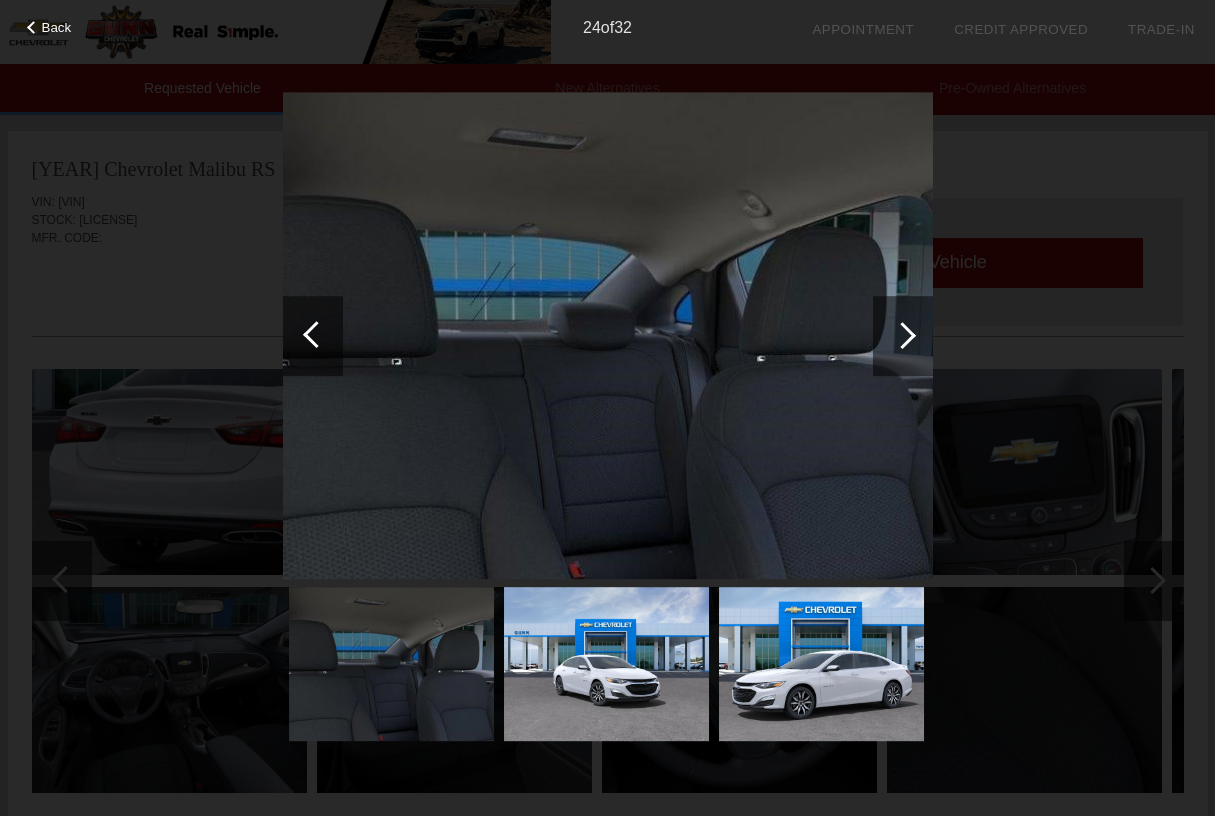 click at bounding box center [902, 335] 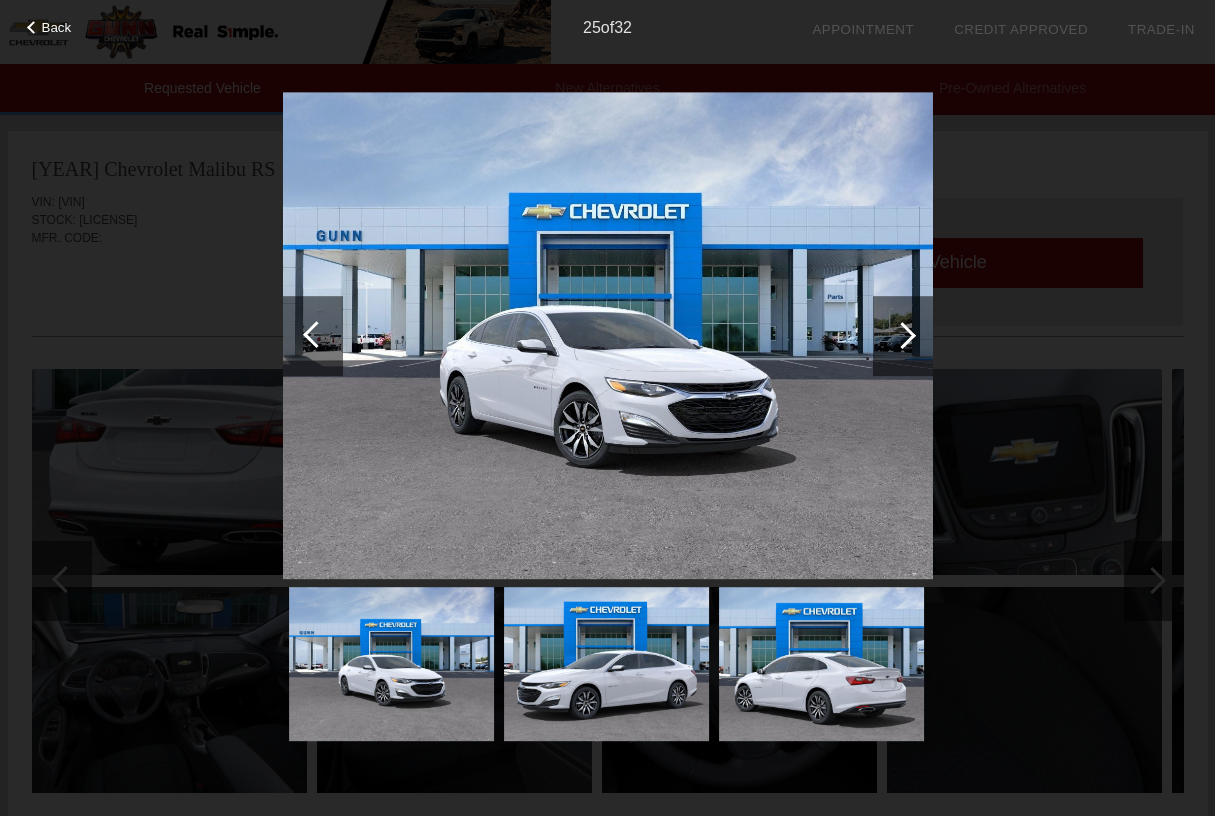 click at bounding box center (902, 335) 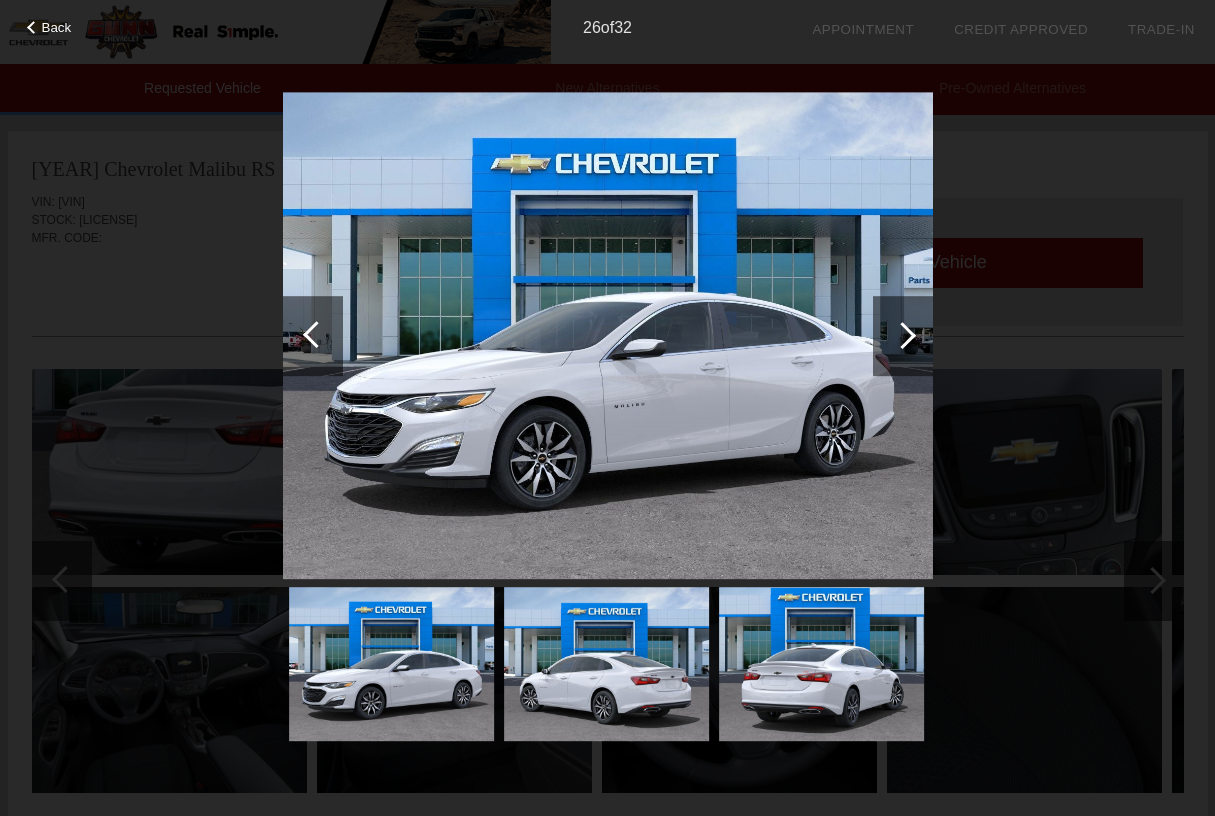 click at bounding box center [902, 335] 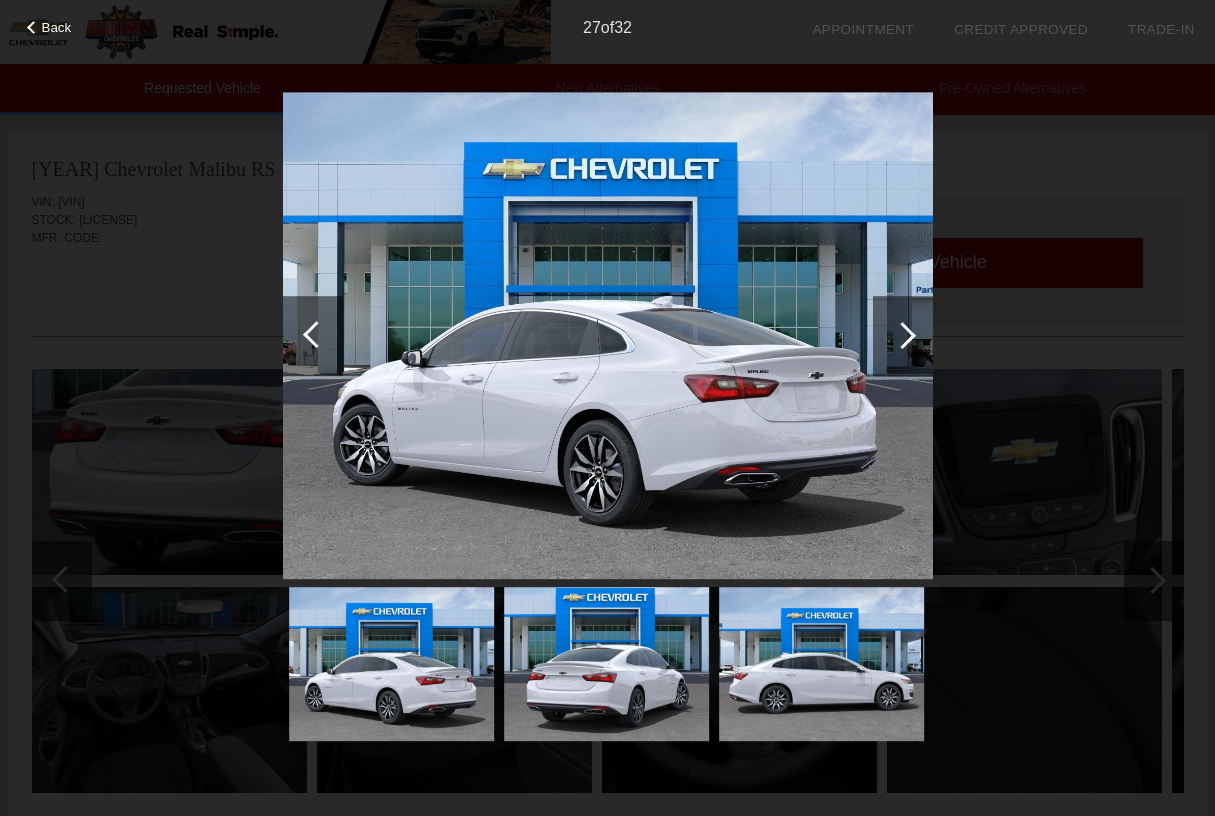 click at bounding box center [902, 335] 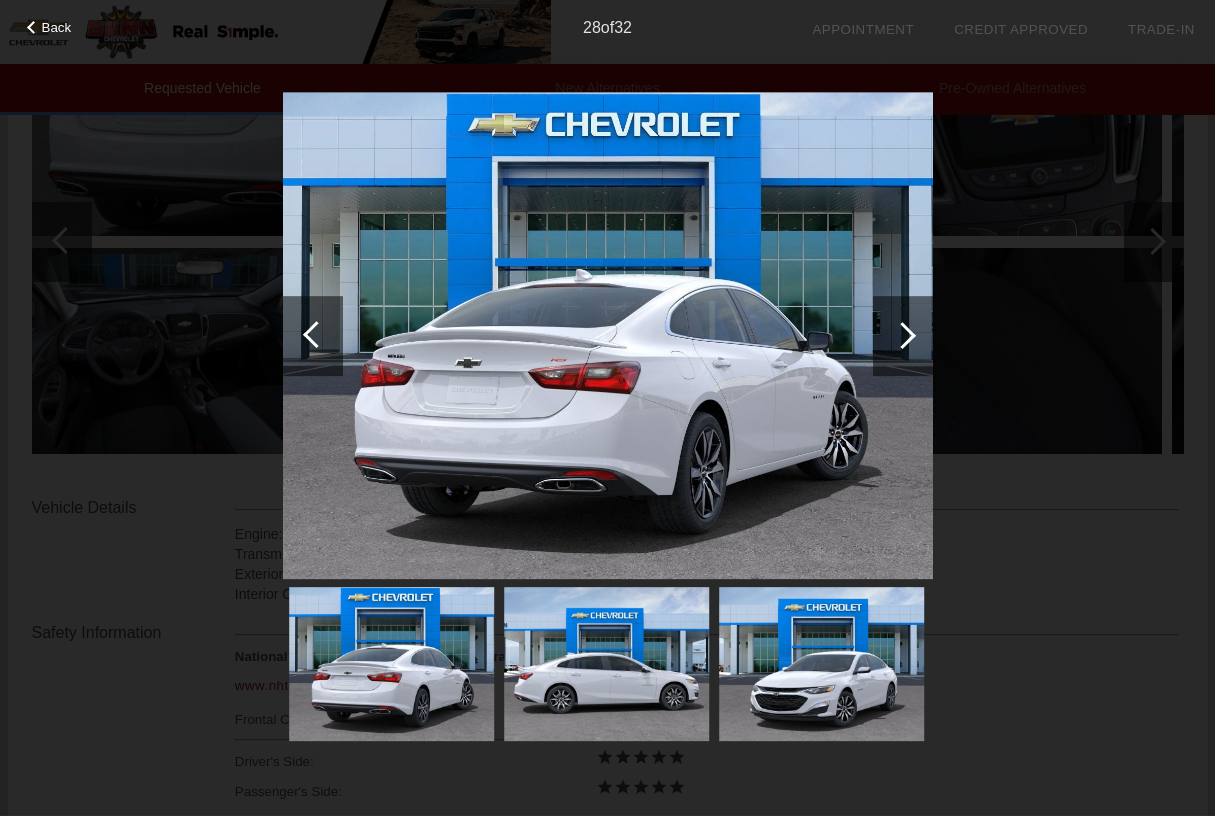 scroll, scrollTop: 336, scrollLeft: 0, axis: vertical 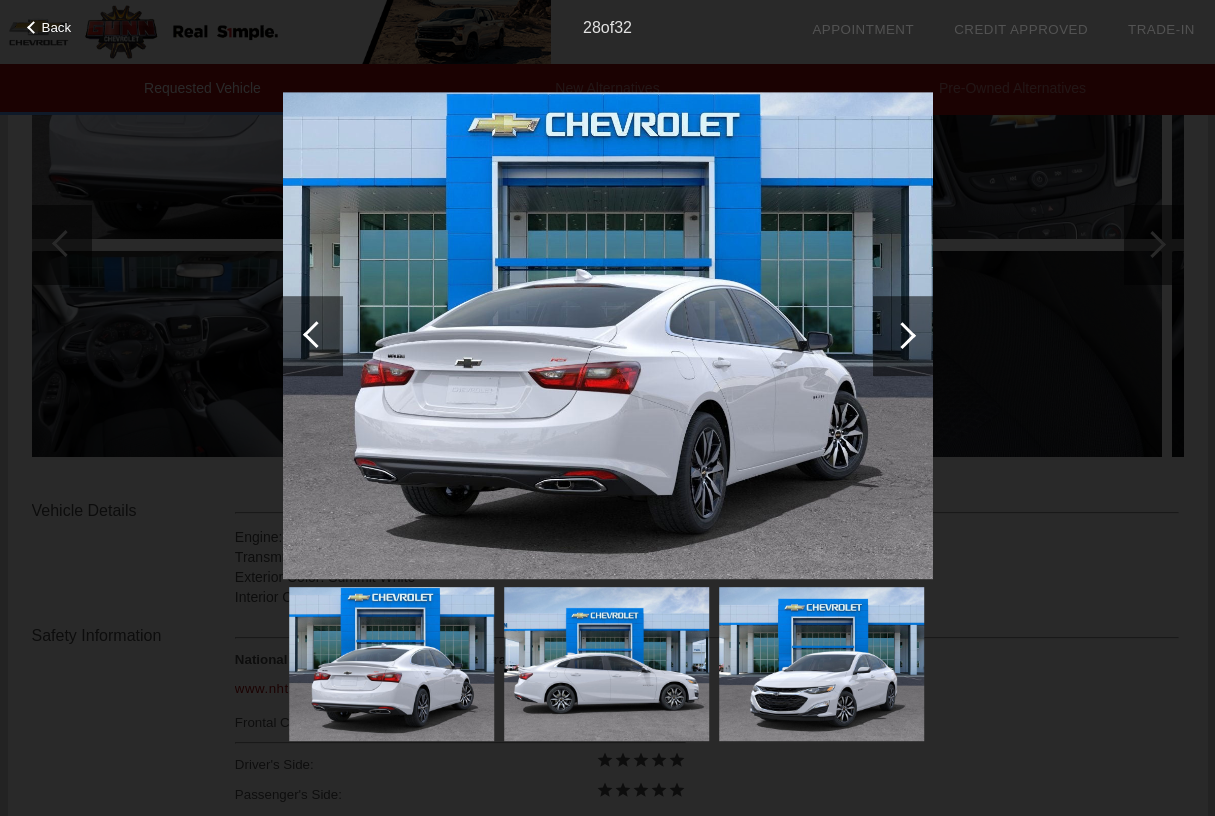 click on "Back" at bounding box center [57, 27] 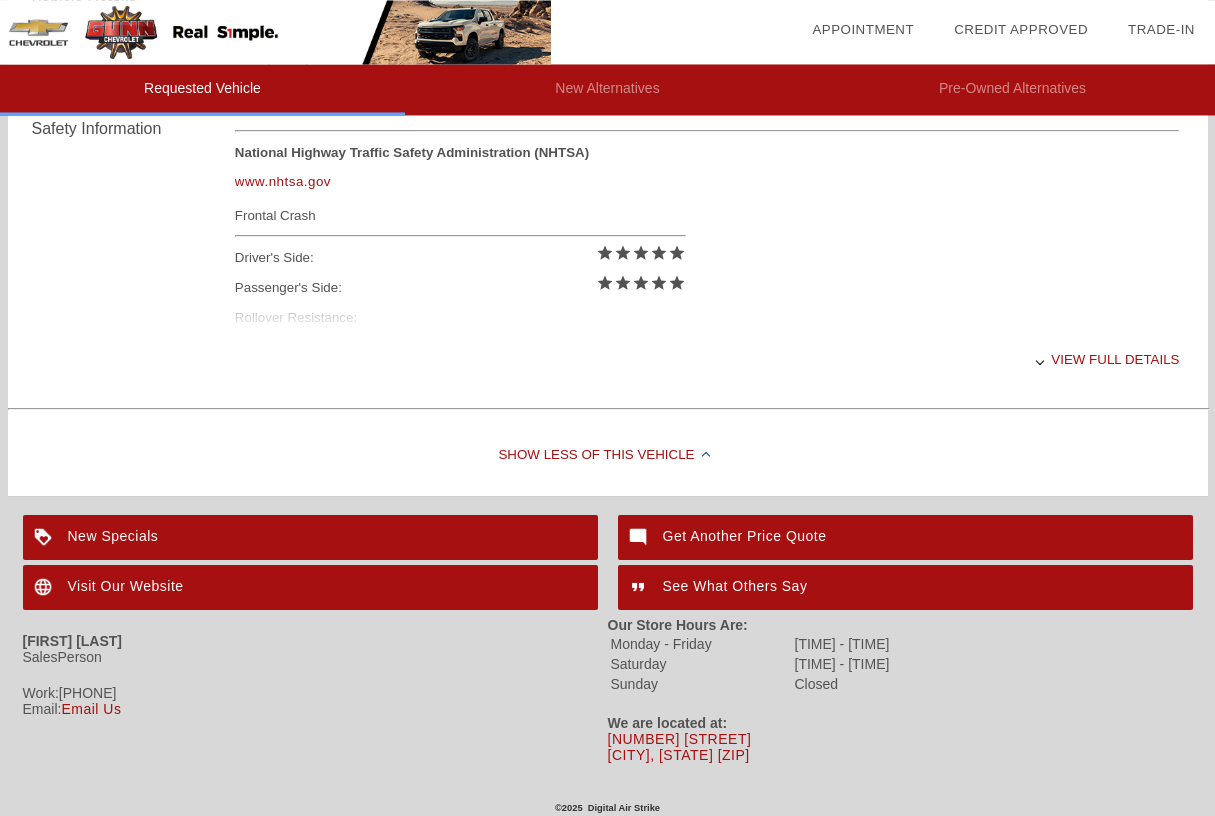 scroll, scrollTop: 844, scrollLeft: 0, axis: vertical 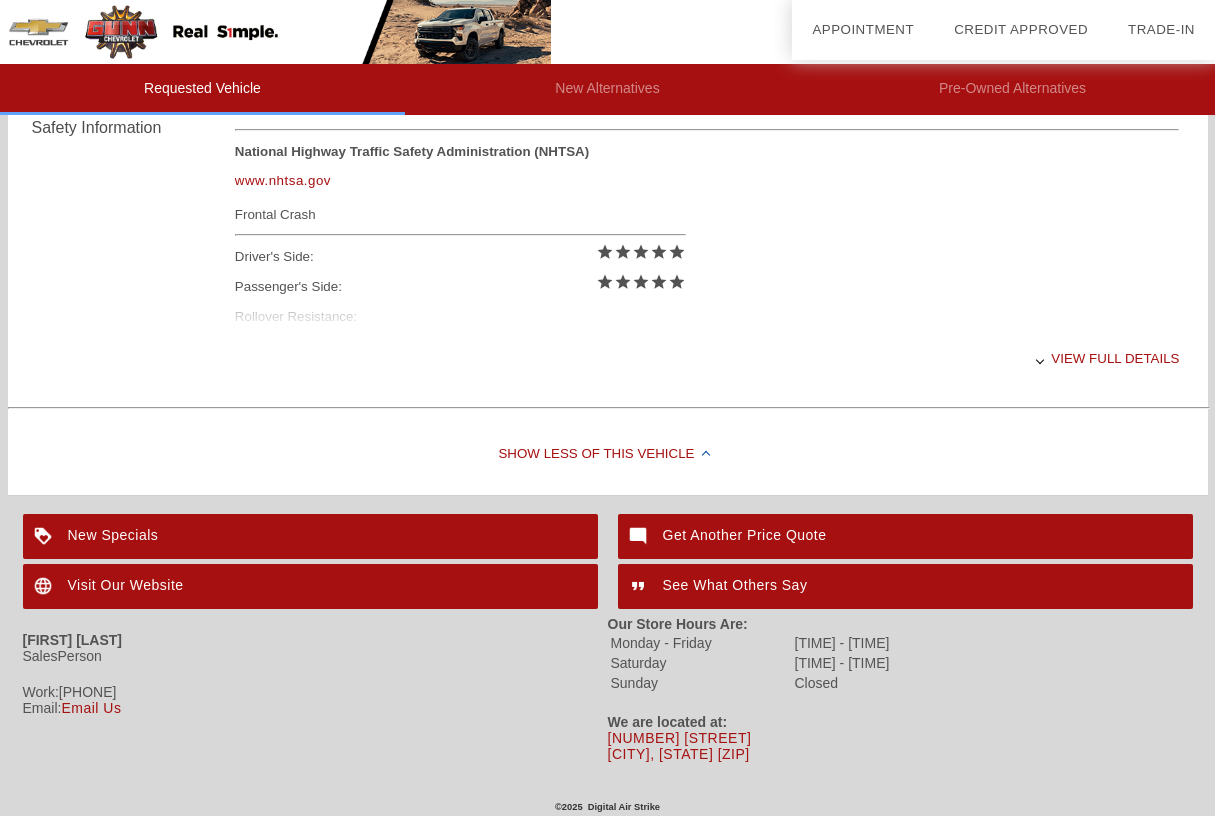 click on "View full details" at bounding box center [707, 358] 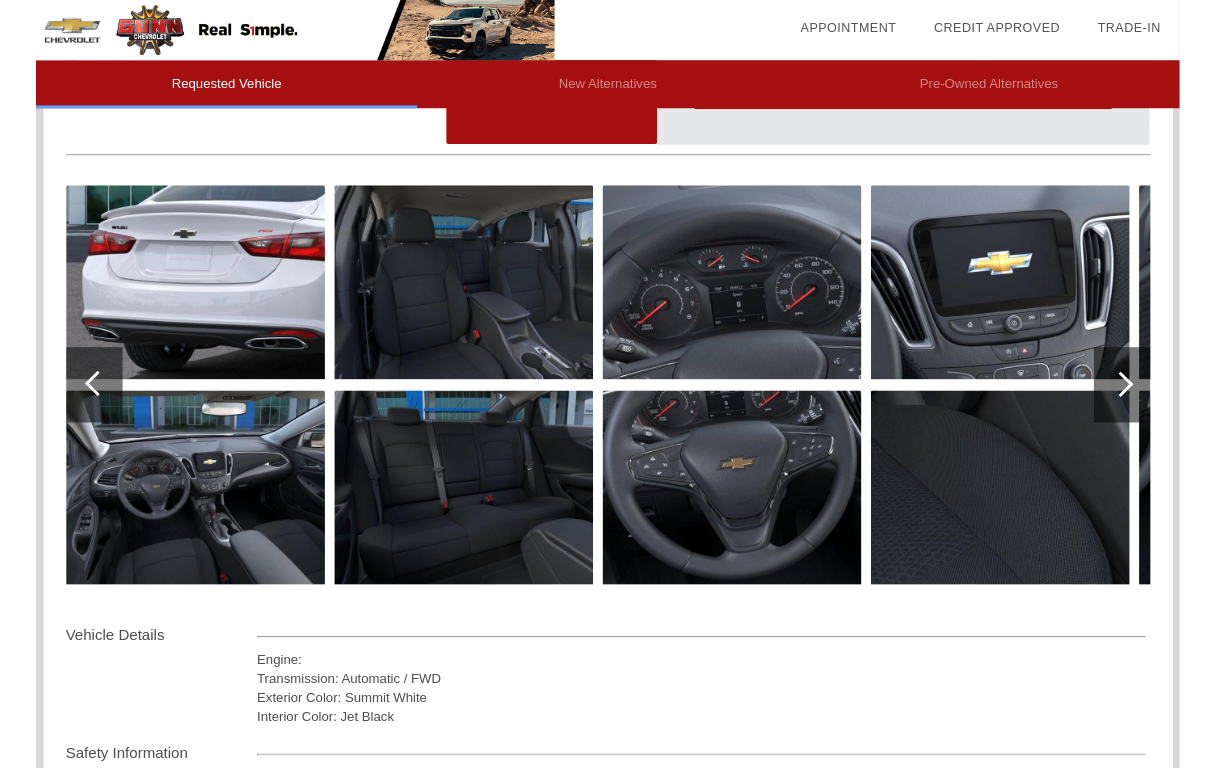 scroll, scrollTop: 0, scrollLeft: 0, axis: both 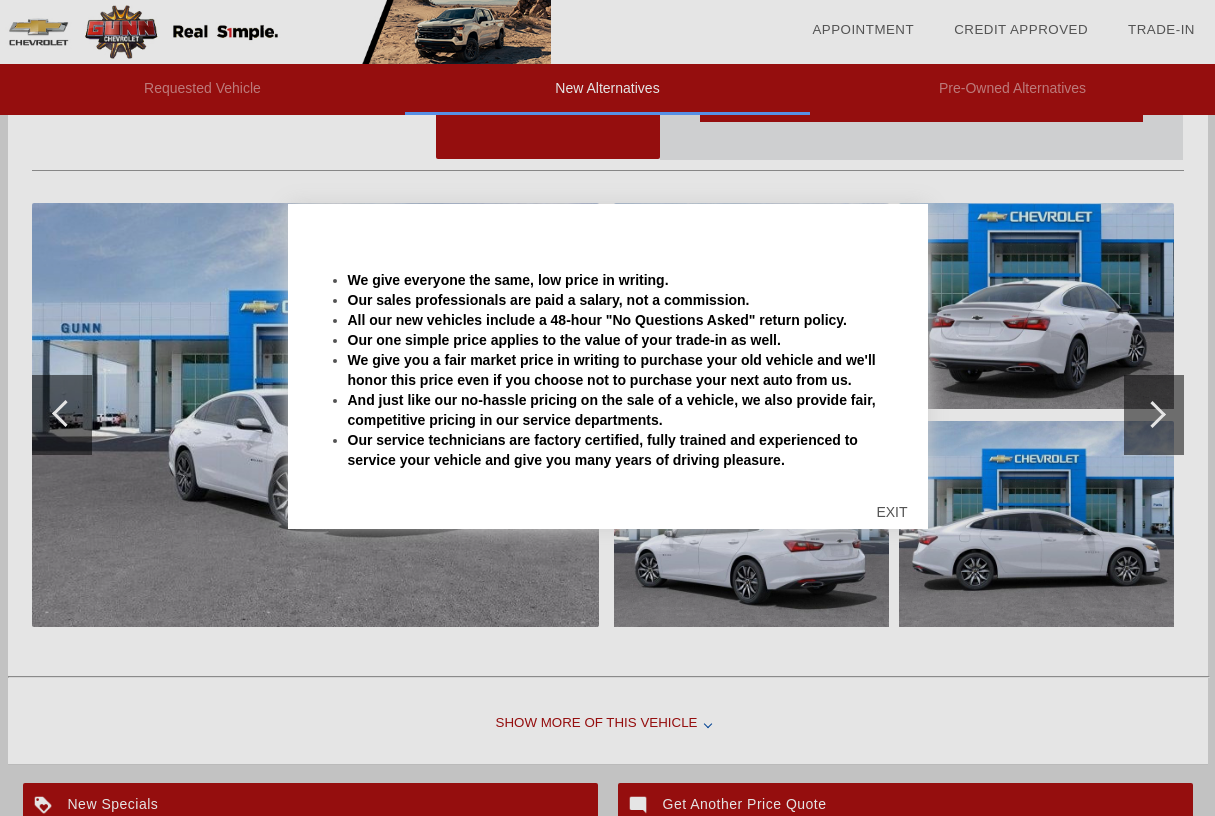 click on "EXIT" at bounding box center (891, 512) 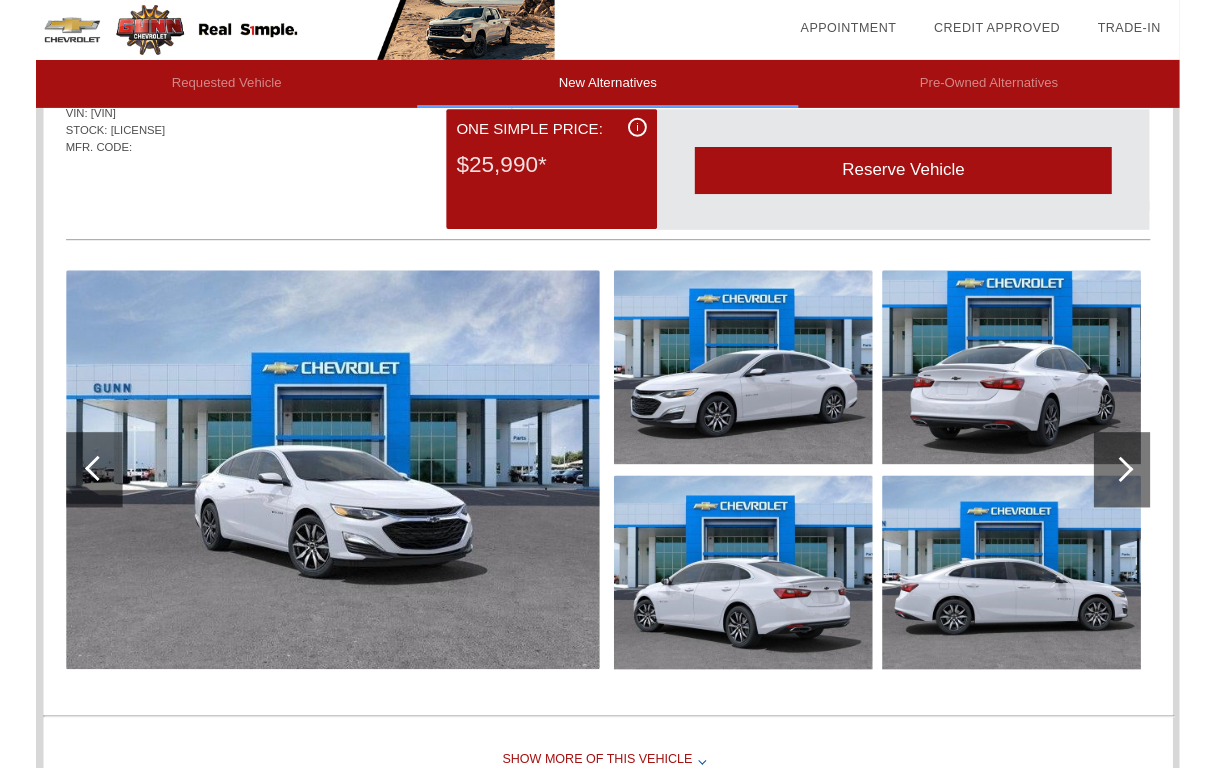 scroll, scrollTop: 0, scrollLeft: 0, axis: both 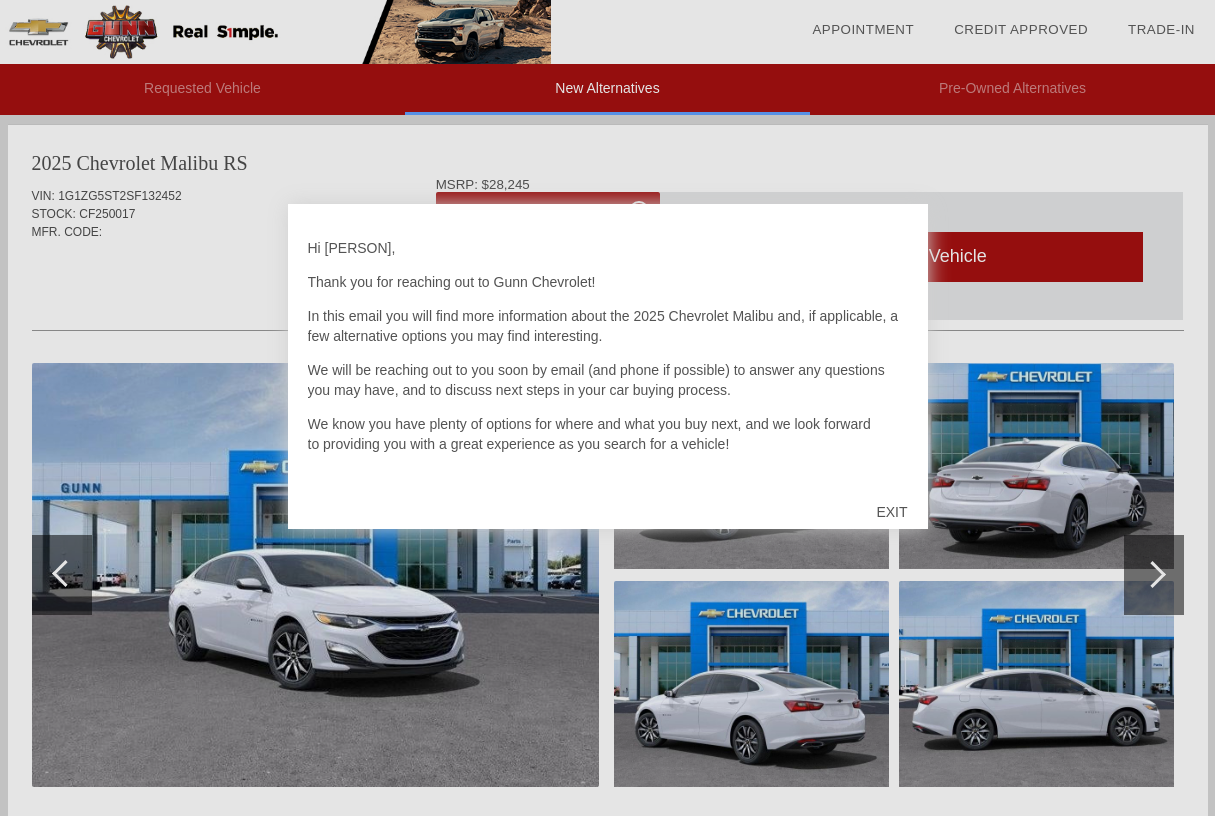 click on "EXIT" at bounding box center (891, 512) 